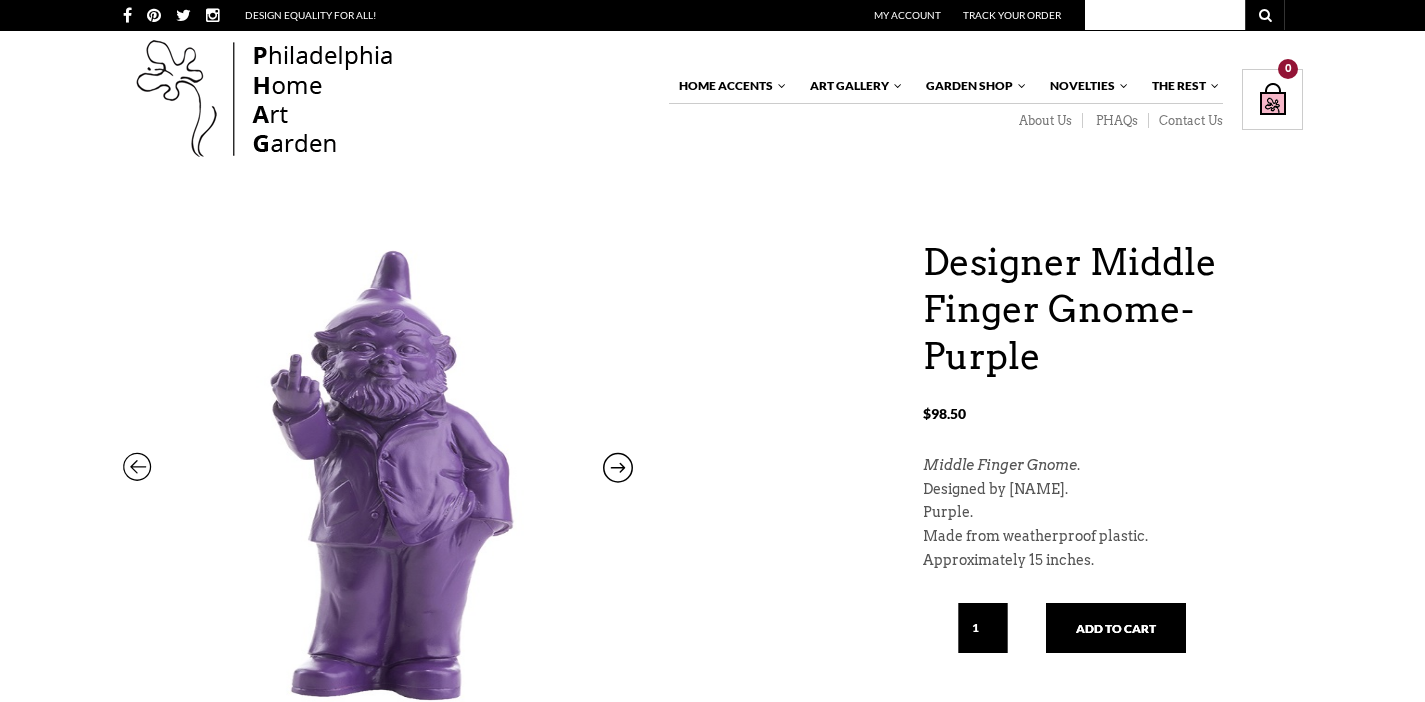 scroll, scrollTop: 0, scrollLeft: 0, axis: both 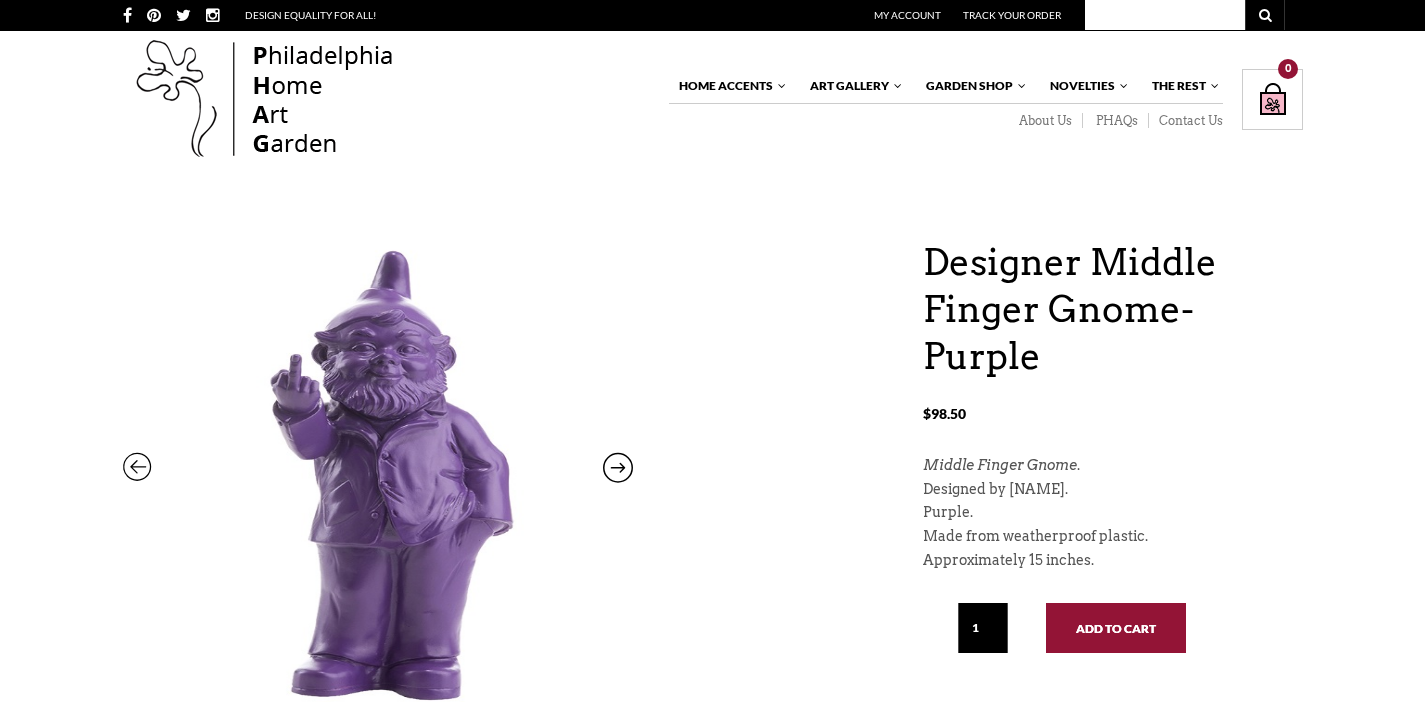 click on "Add to cart" at bounding box center (1116, 628) 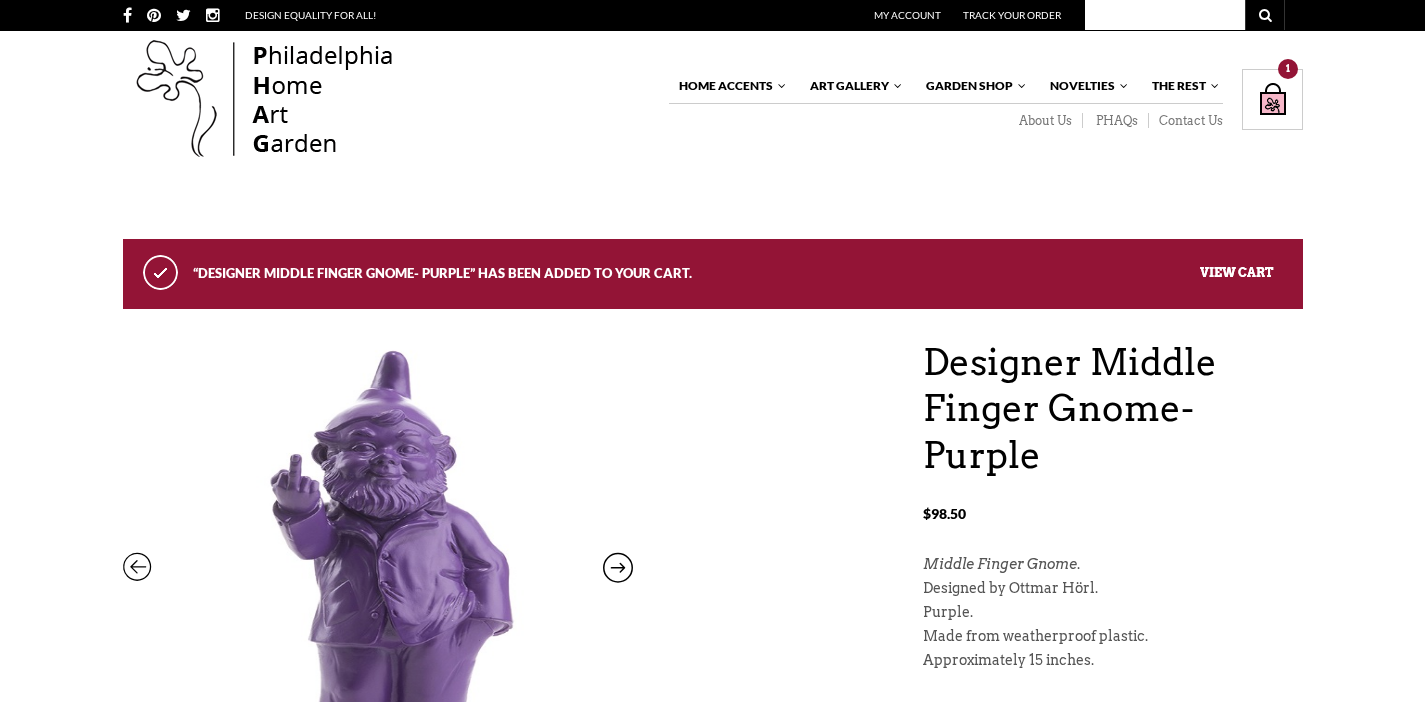 scroll, scrollTop: 0, scrollLeft: 0, axis: both 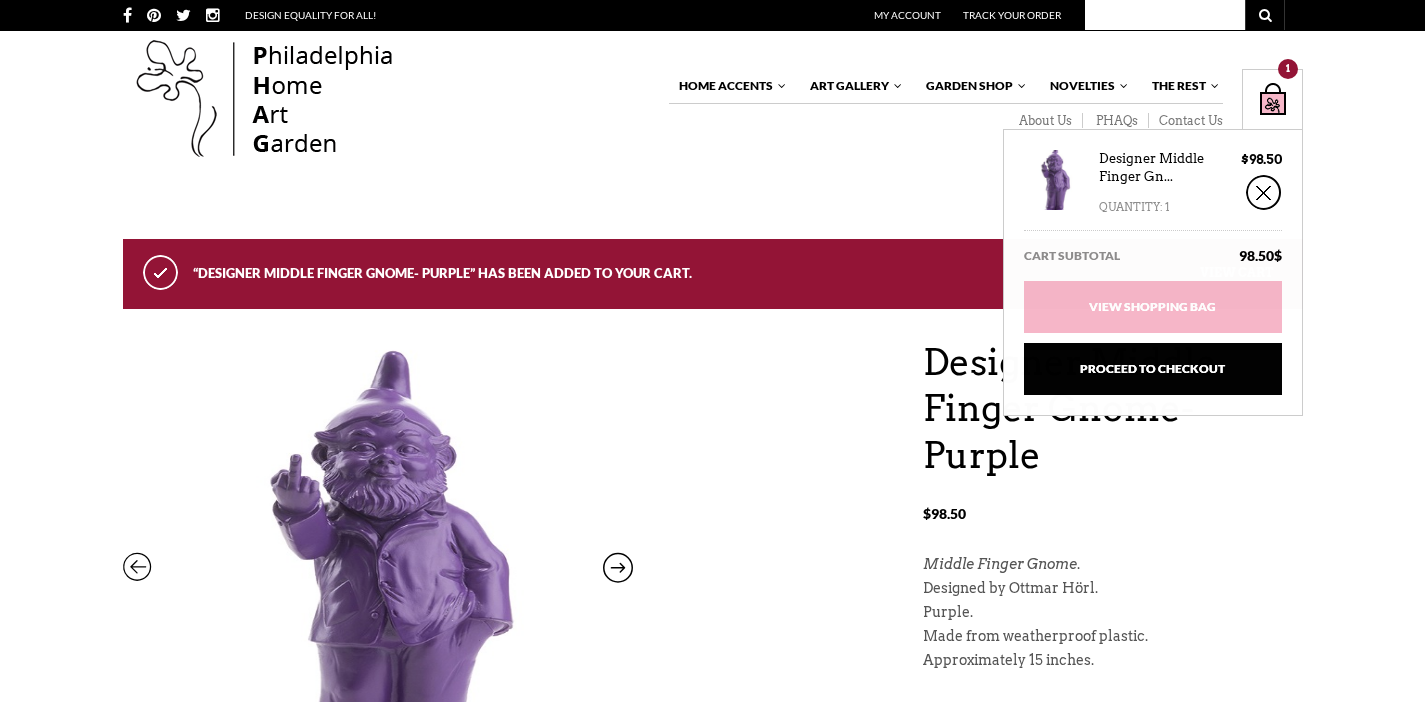 click on "Shopping Bag
$ 98.50 / 1 item(s)
1" at bounding box center [1272, 99] 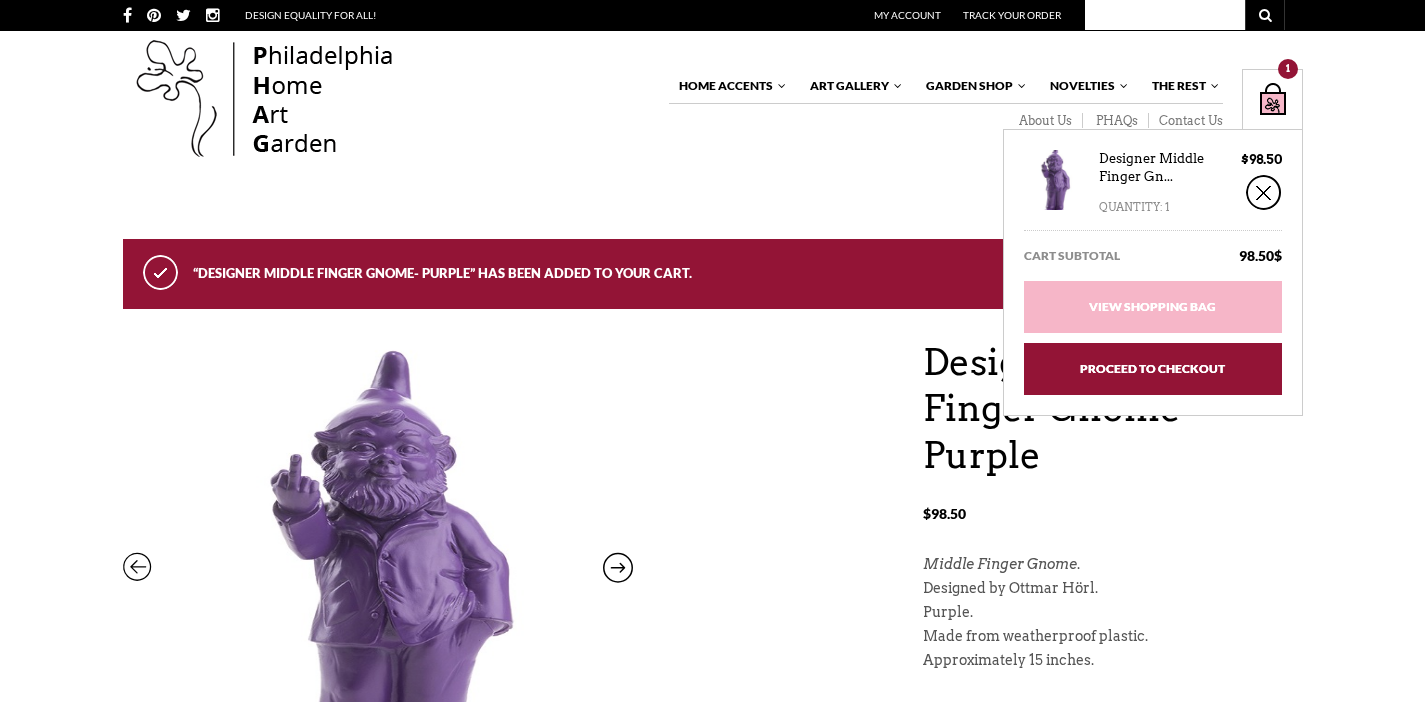 click on "Proceed to Checkout" at bounding box center (1153, 369) 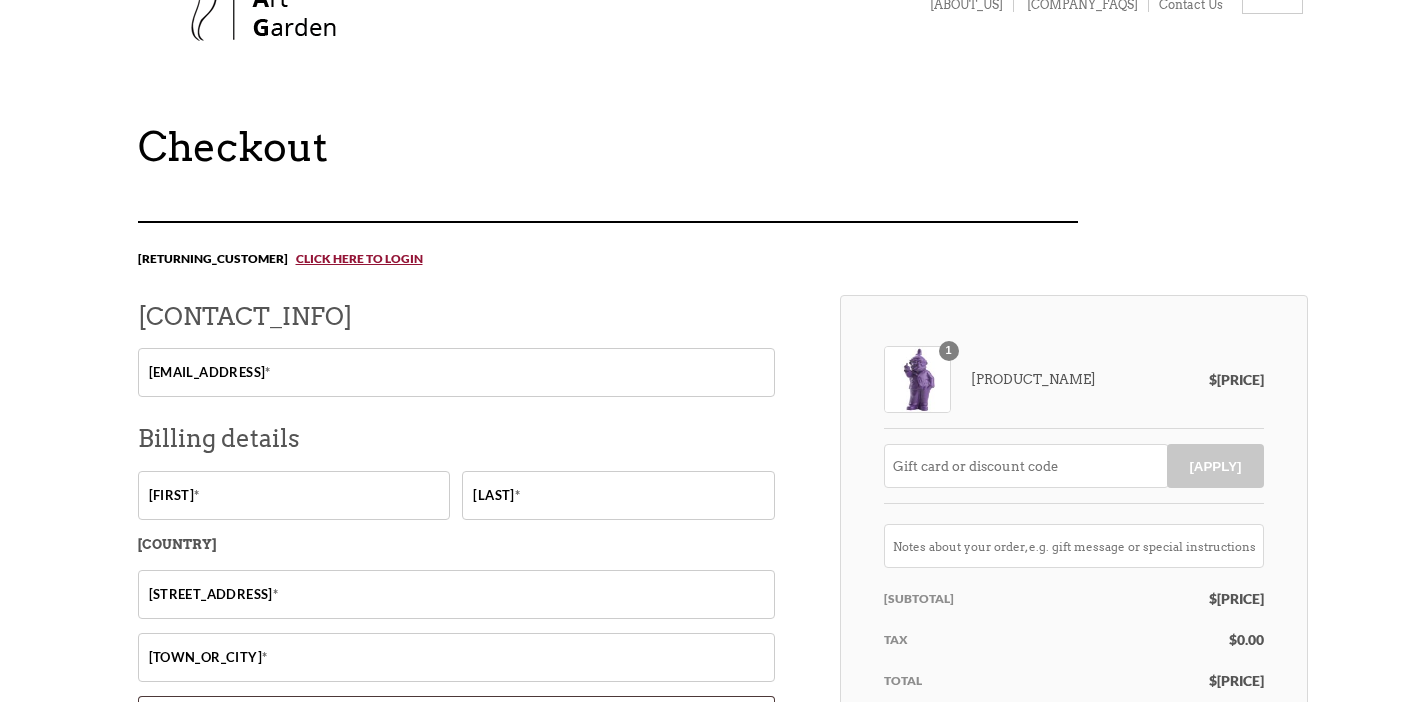 scroll, scrollTop: 0, scrollLeft: 0, axis: both 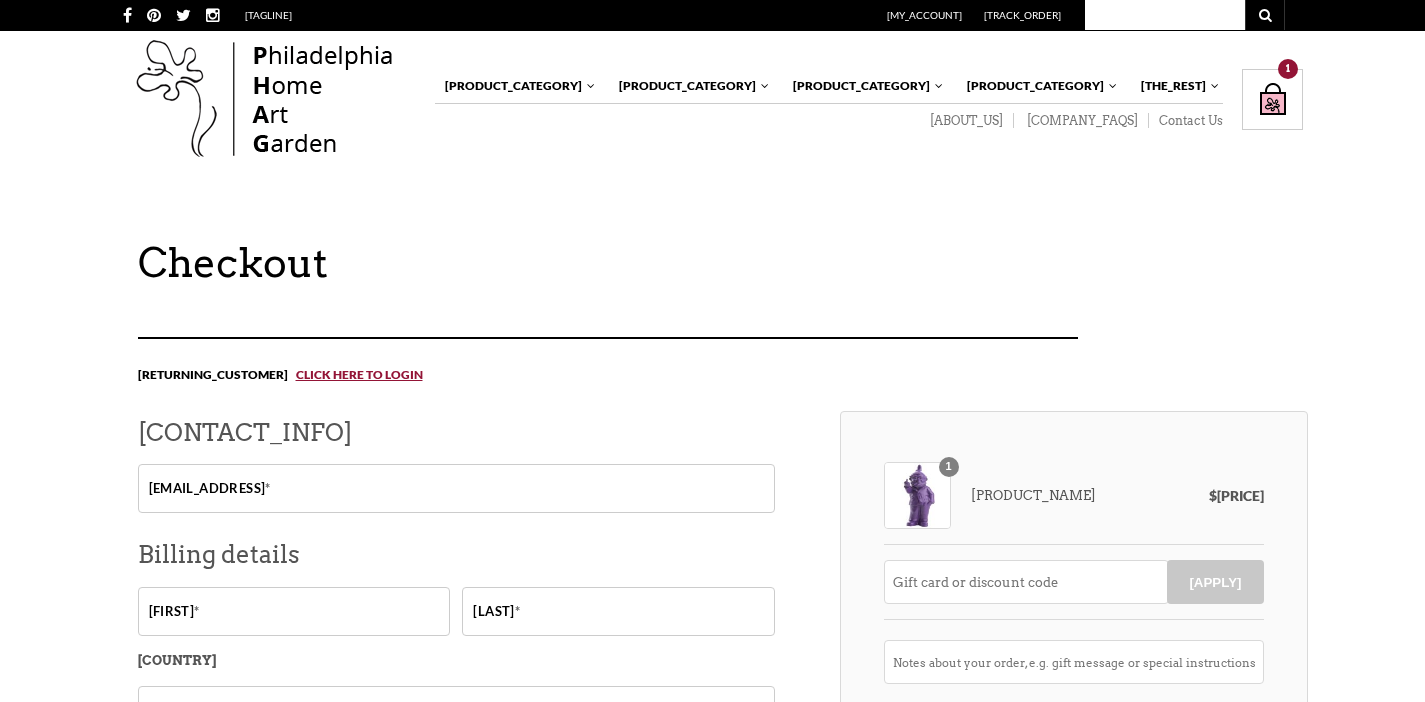 click at bounding box center [265, 100] 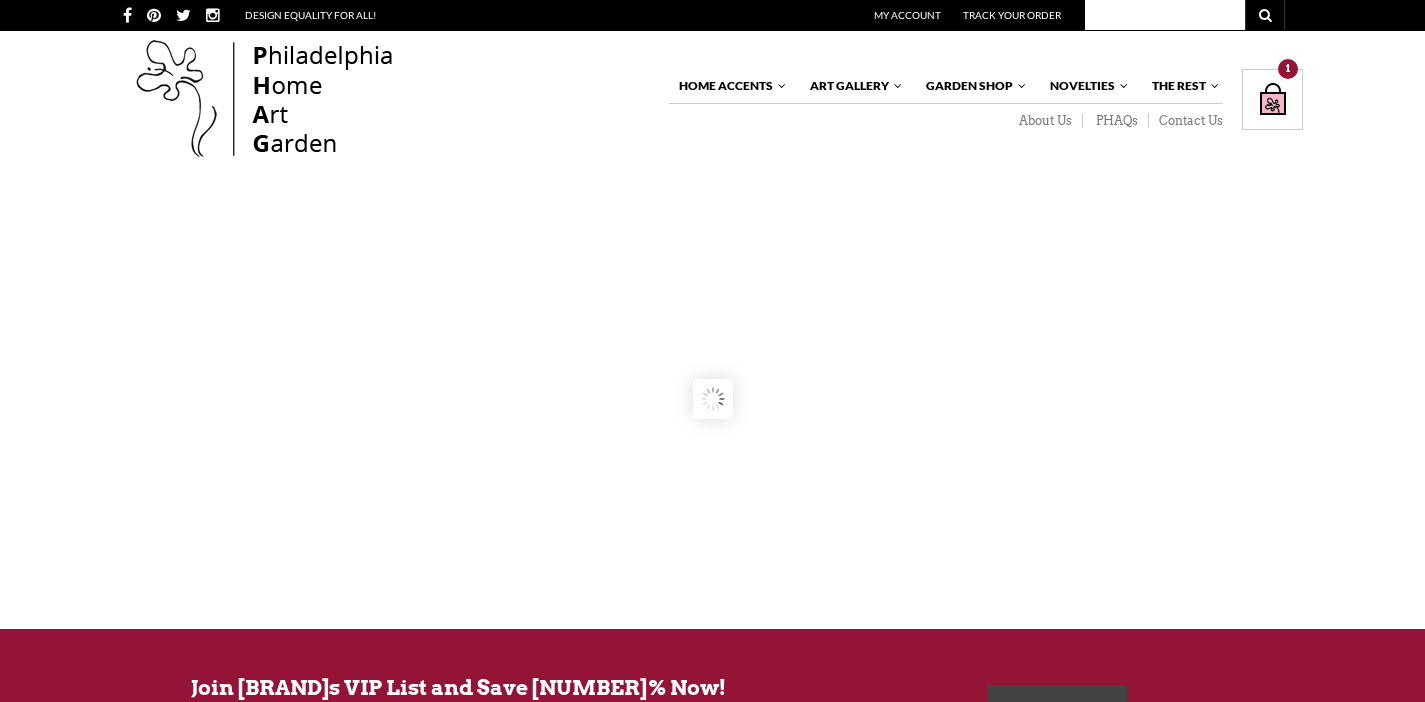 scroll, scrollTop: 0, scrollLeft: 0, axis: both 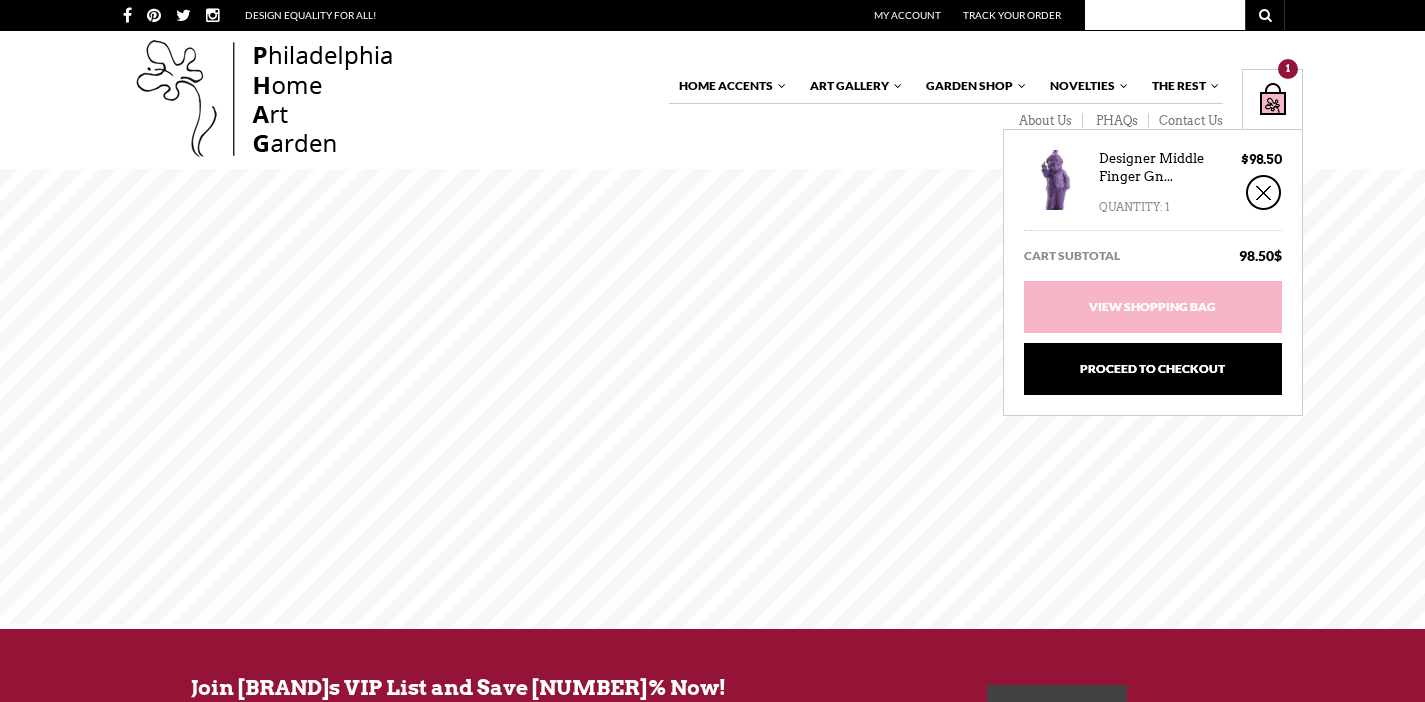 click on "Shopping Bag
$ 98.50   / 1 item(s)
1" at bounding box center (1272, 99) 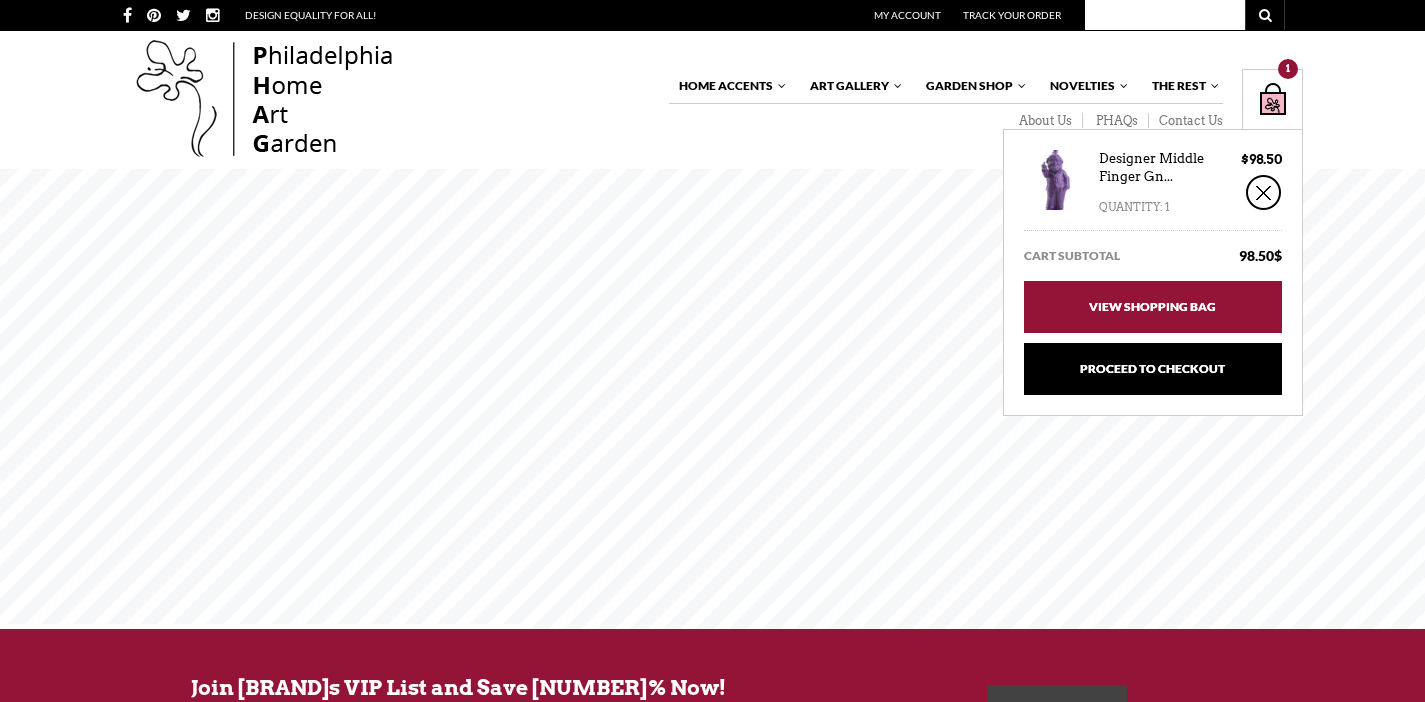 click on "View Shopping Bag" at bounding box center [1153, 307] 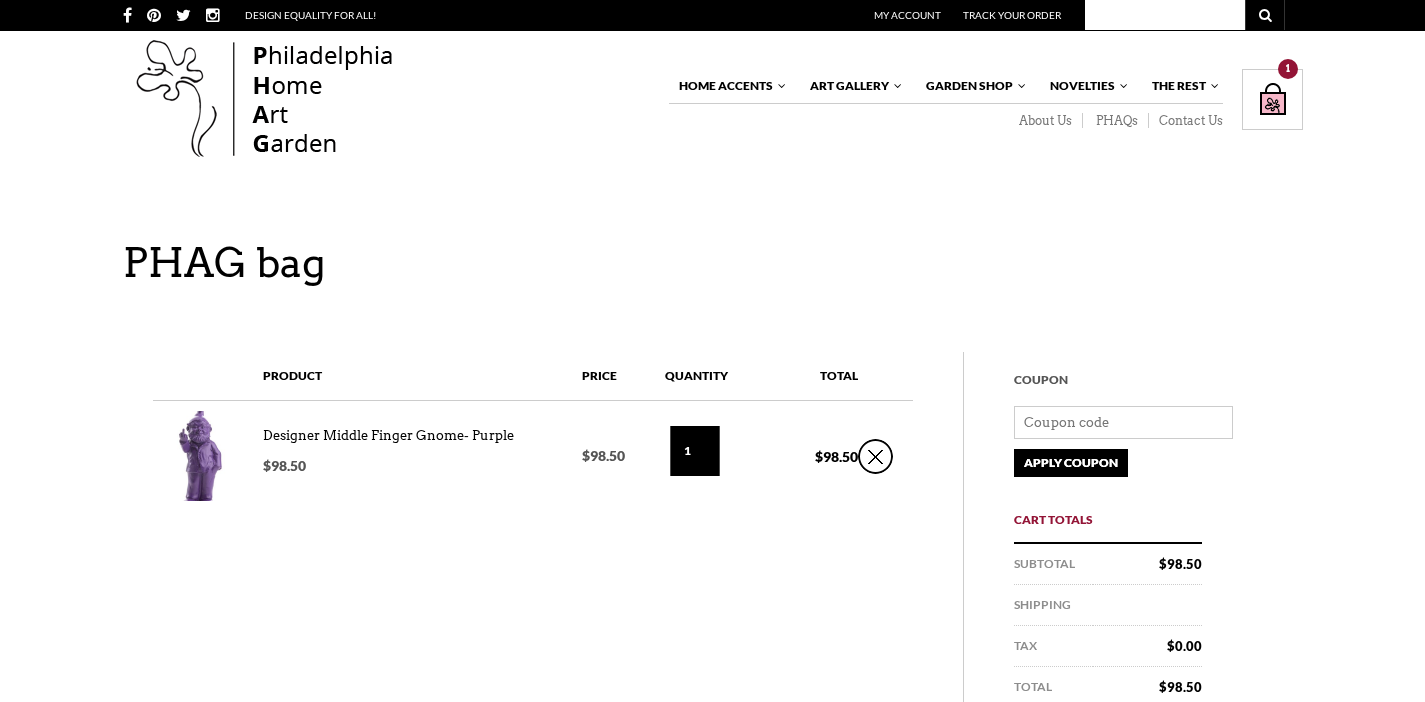scroll, scrollTop: 0, scrollLeft: 0, axis: both 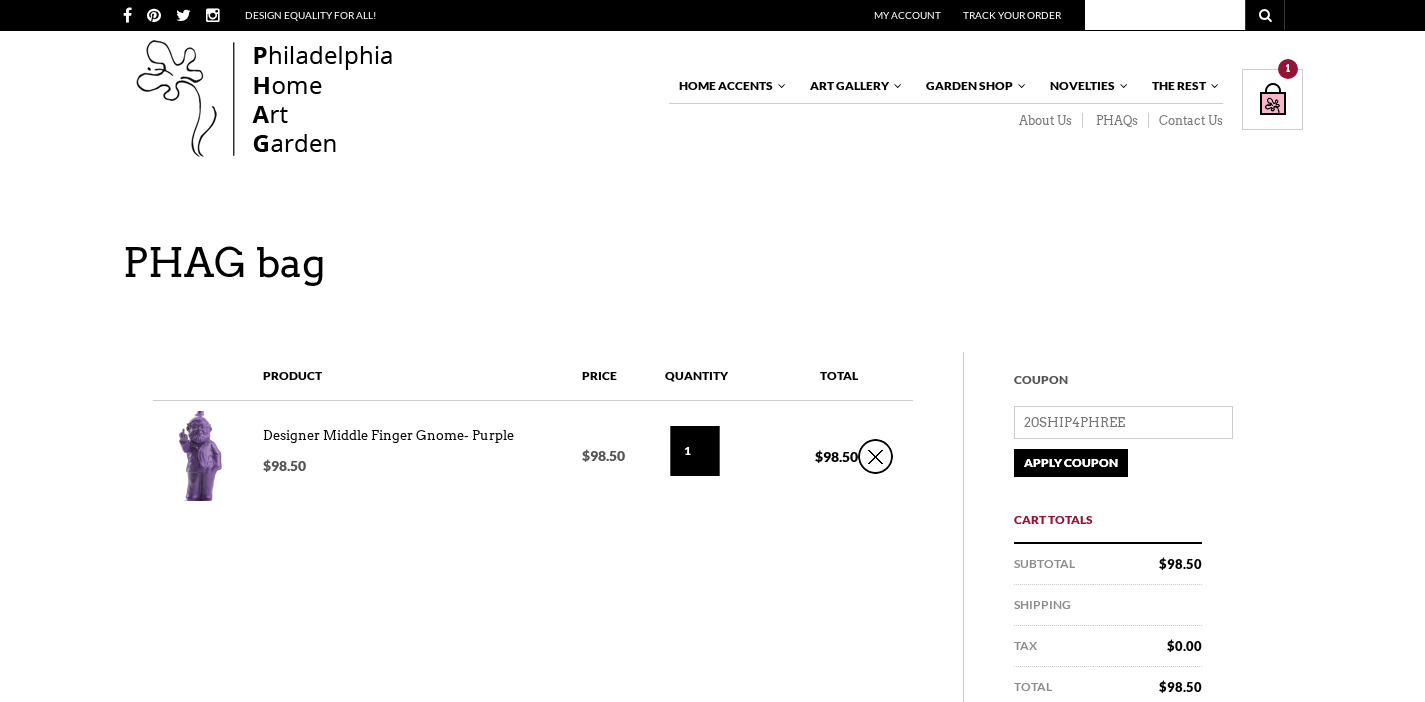 type on "20SHIP4PHREE" 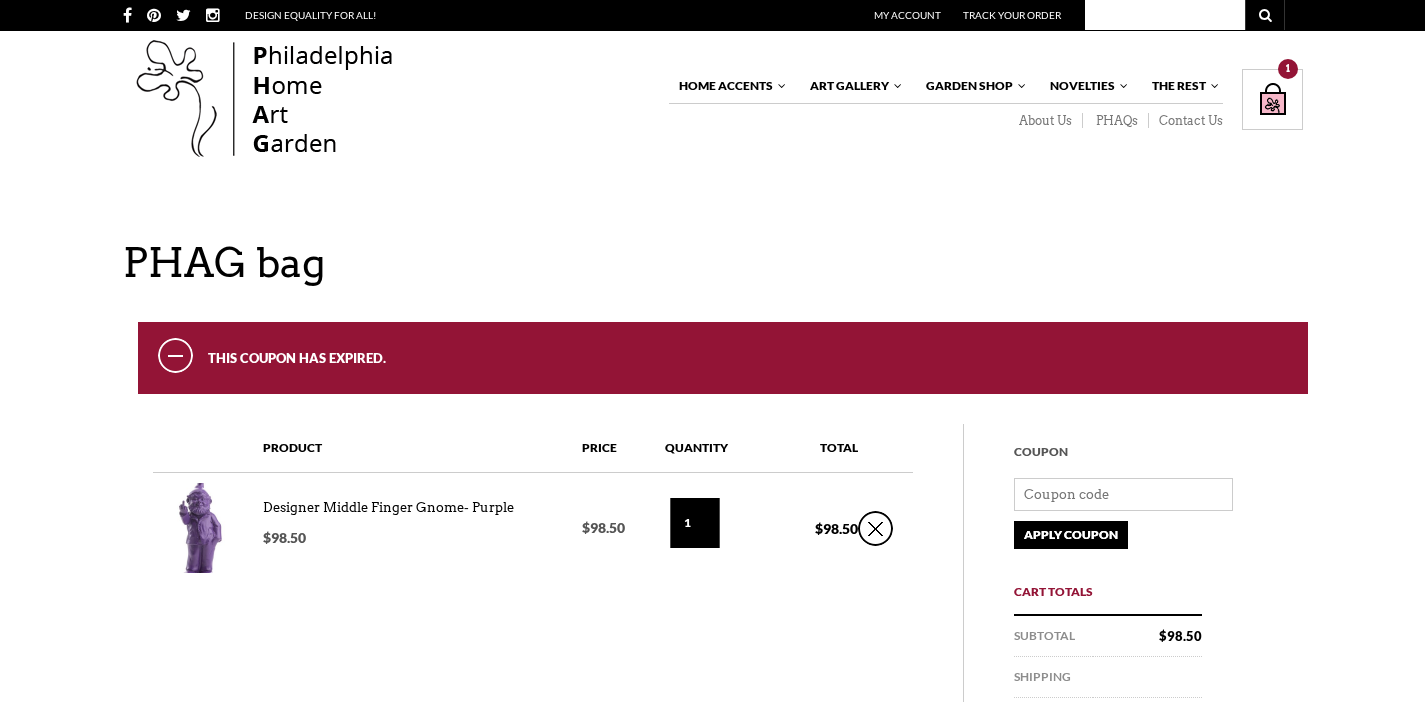 scroll, scrollTop: 0, scrollLeft: 0, axis: both 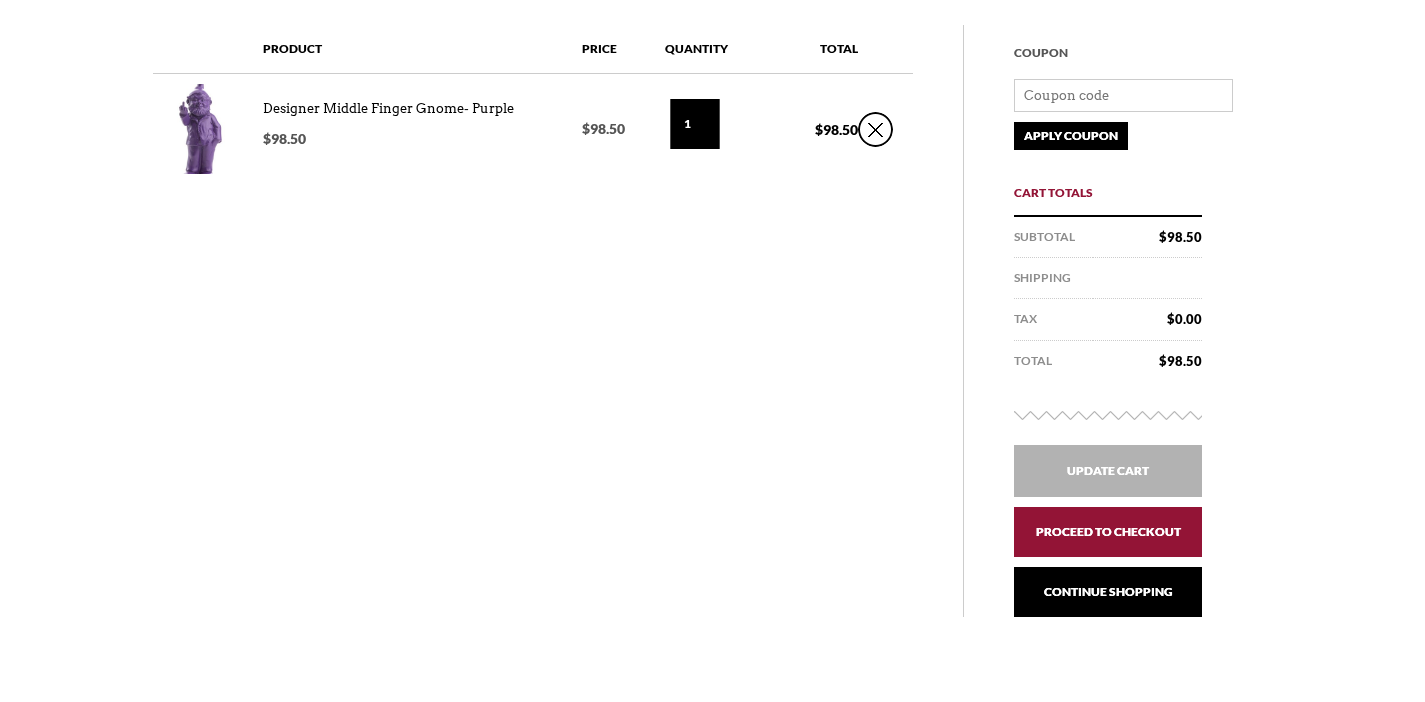 click on "Proceed to checkout" at bounding box center (1108, 532) 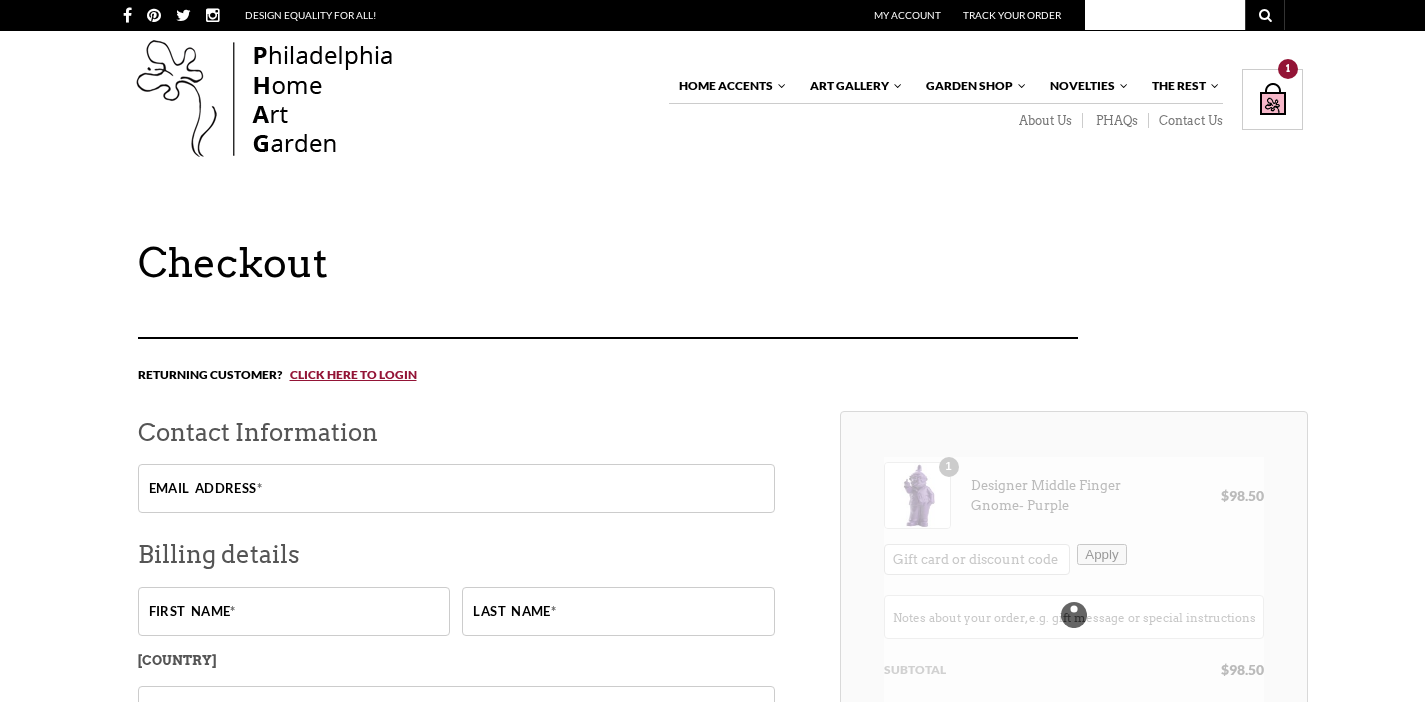 scroll, scrollTop: 174, scrollLeft: 0, axis: vertical 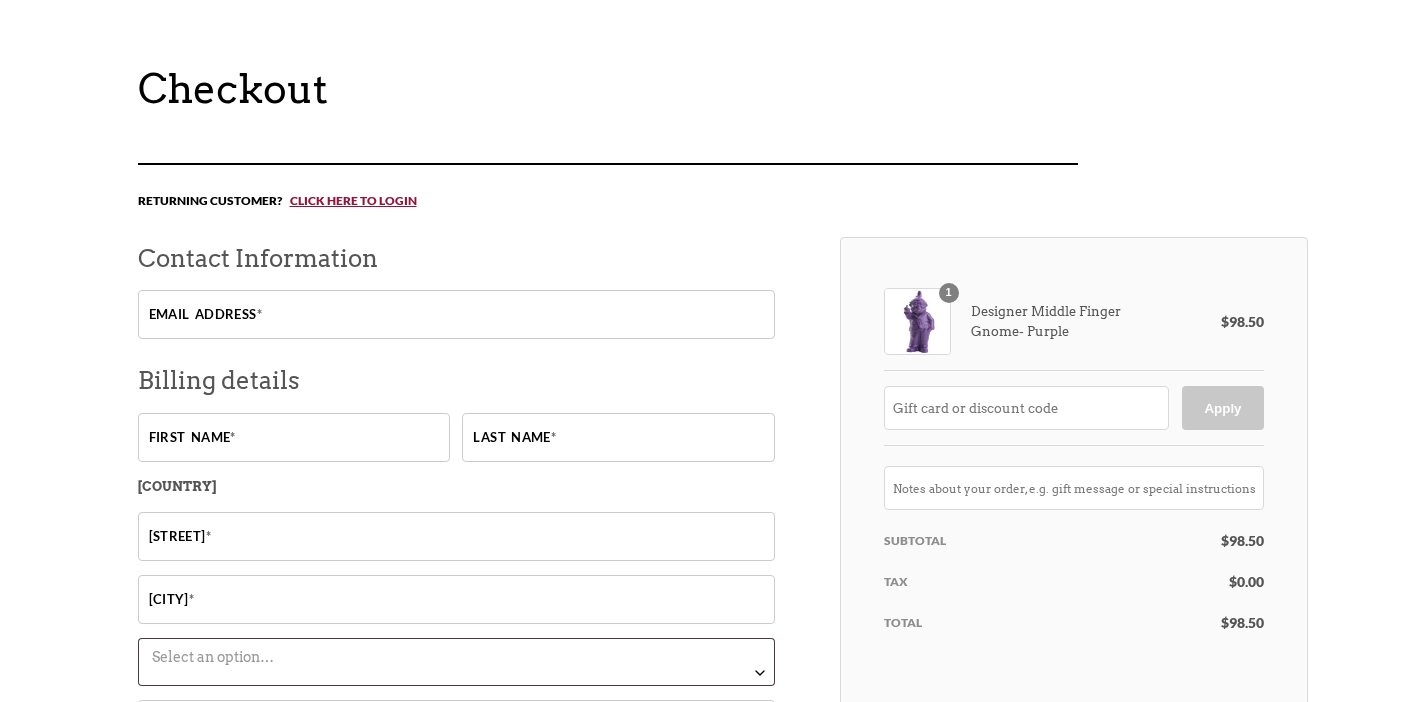 click on "[EMAIL]" at bounding box center [456, 314] 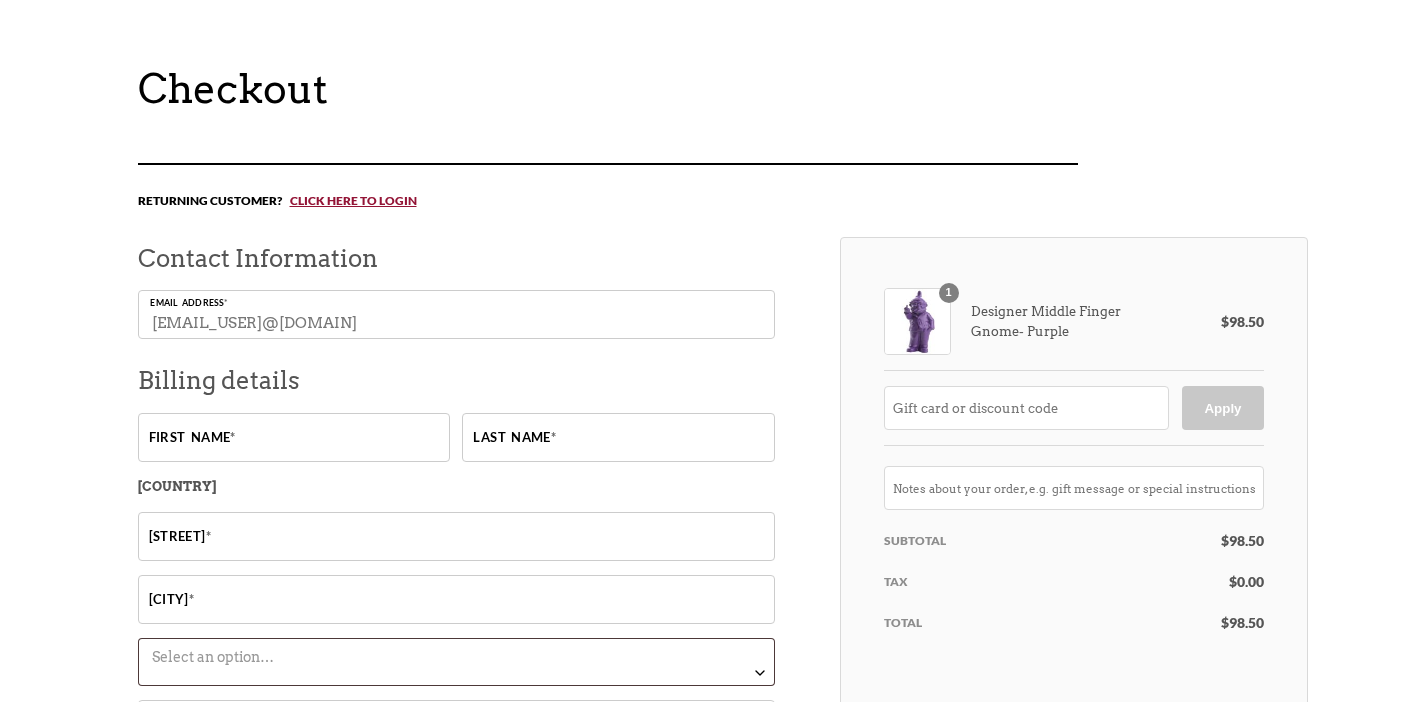 type on "[EMAIL]" 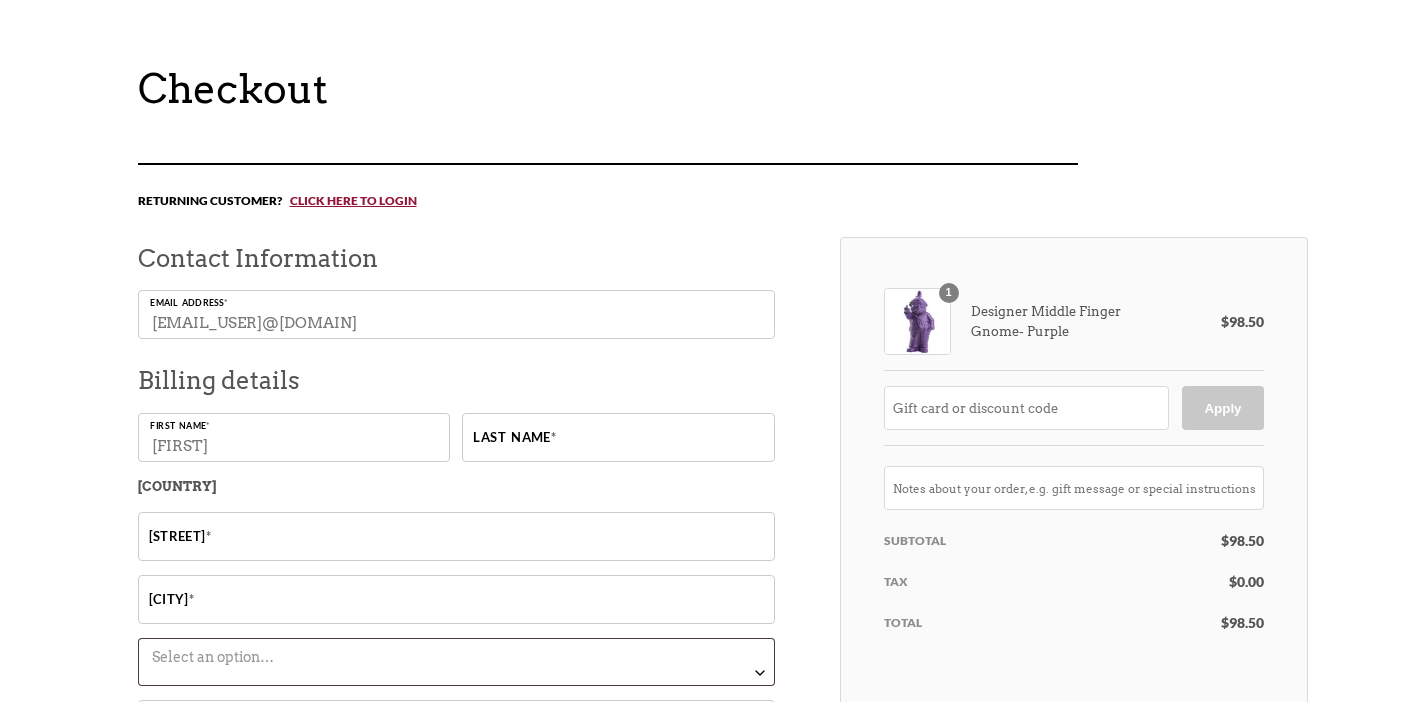 type on "[NAME]" 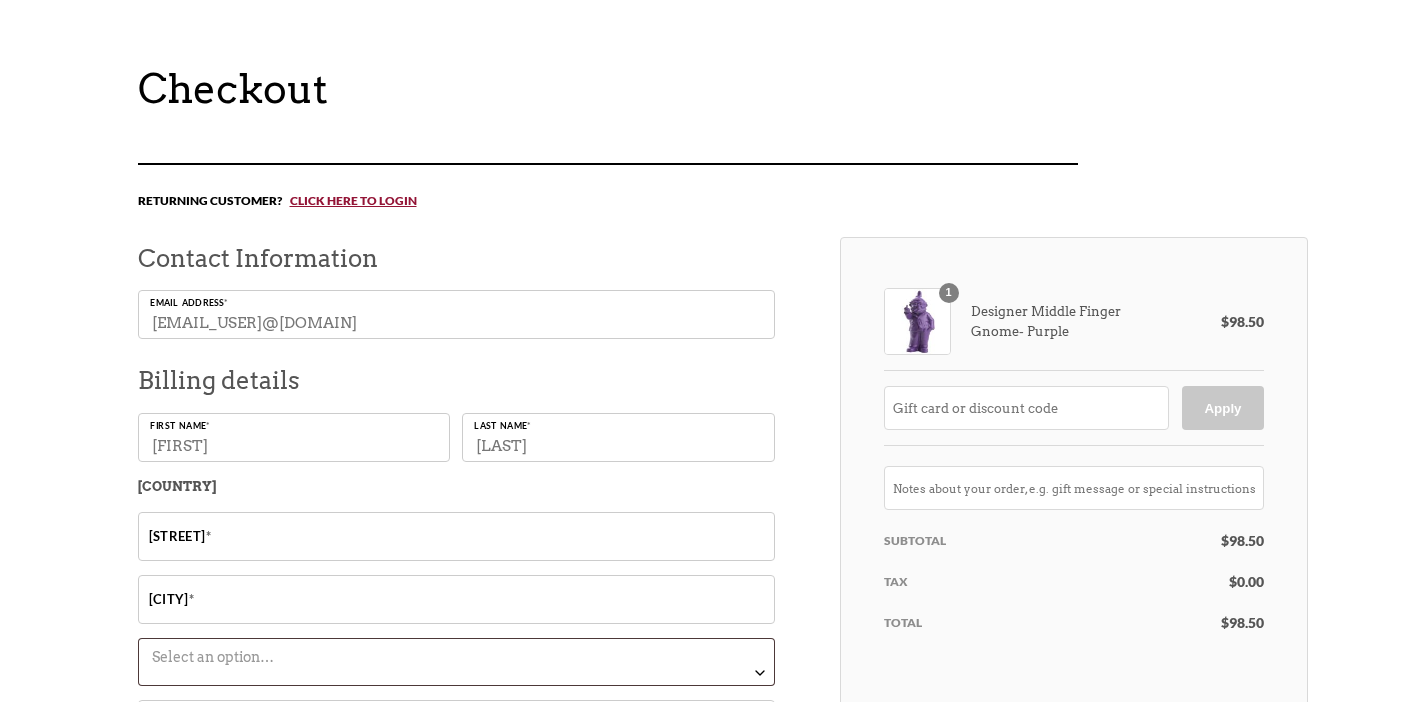 type on "Provenzano" 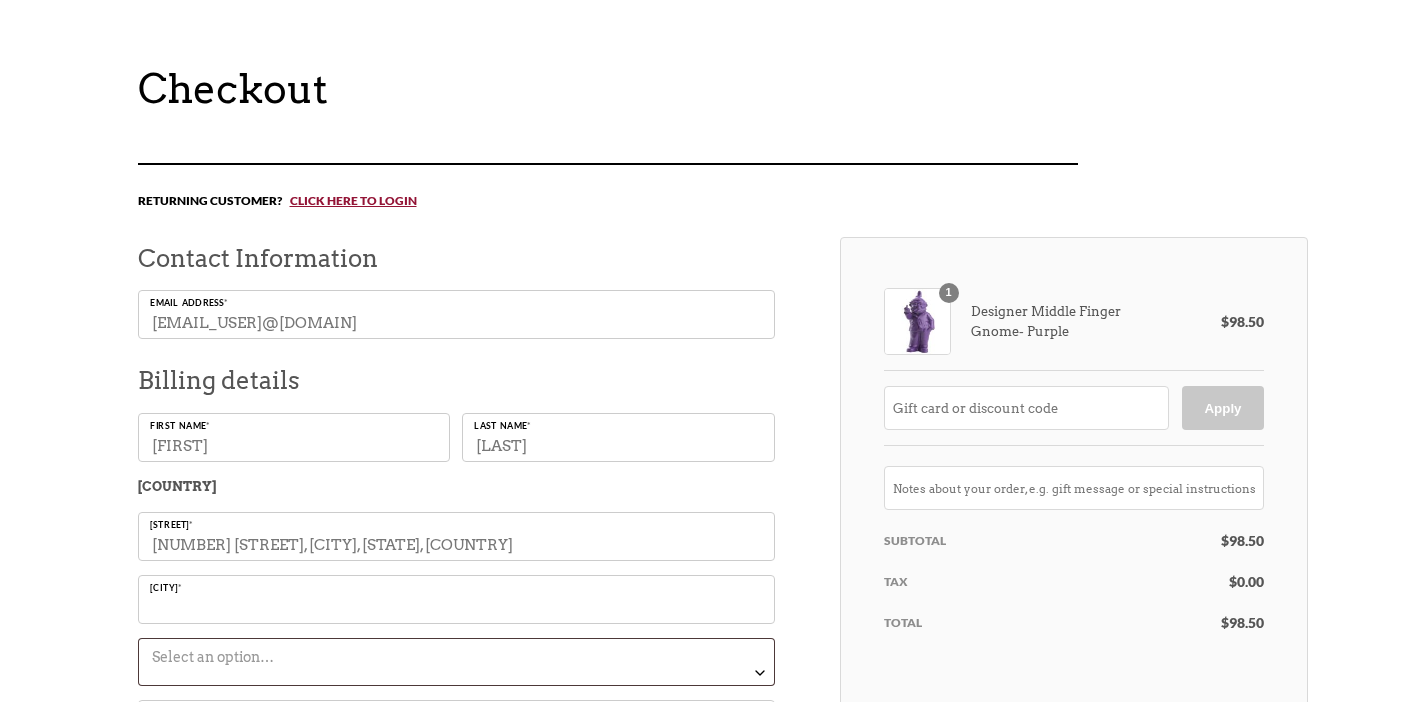 type on "[NUMBER] [STREET]" 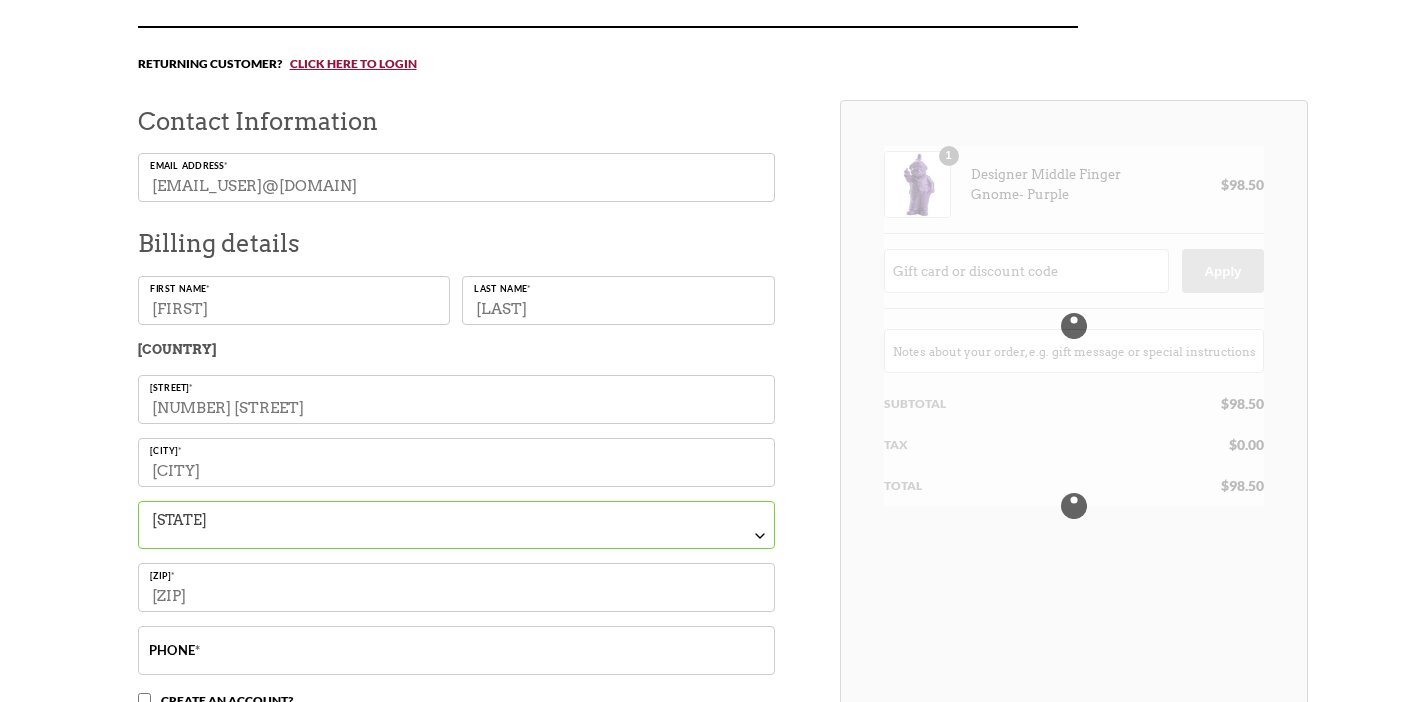 scroll, scrollTop: 460, scrollLeft: 0, axis: vertical 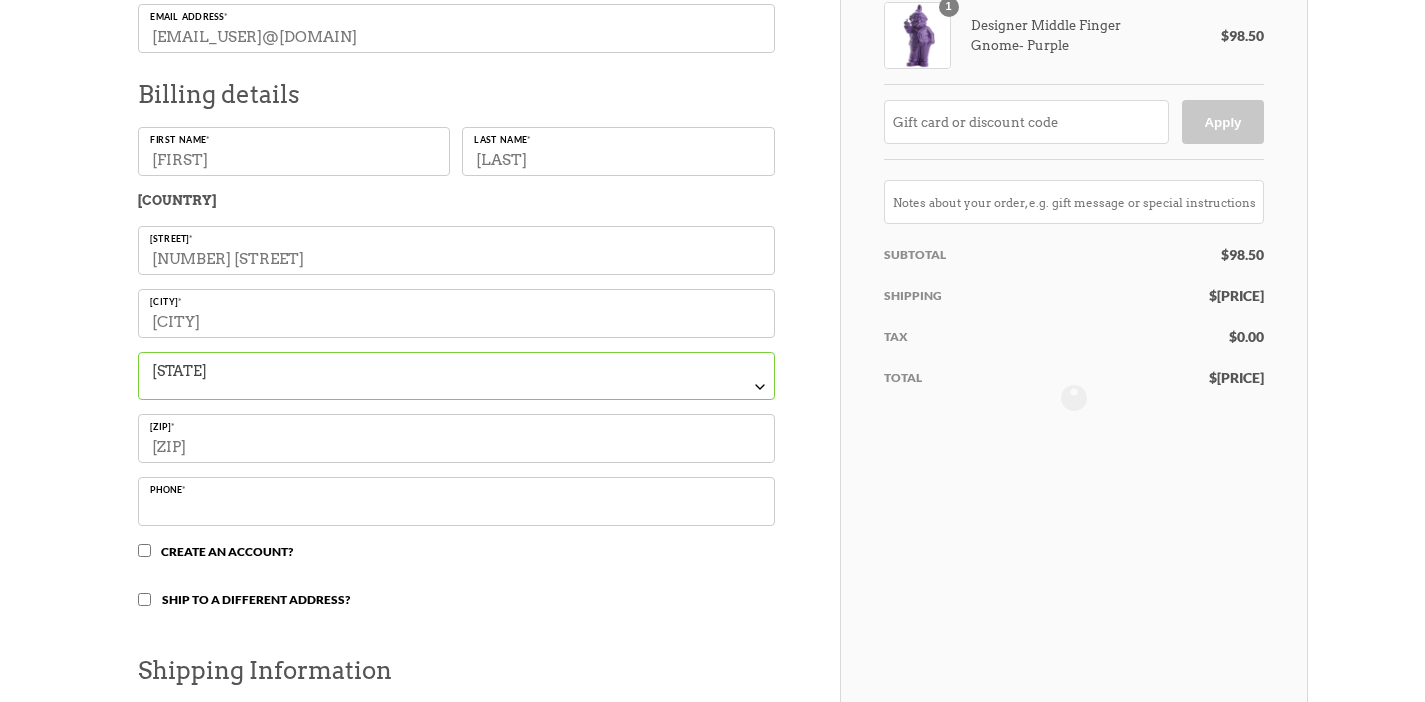 click on "Phone  *" at bounding box center [456, 501] 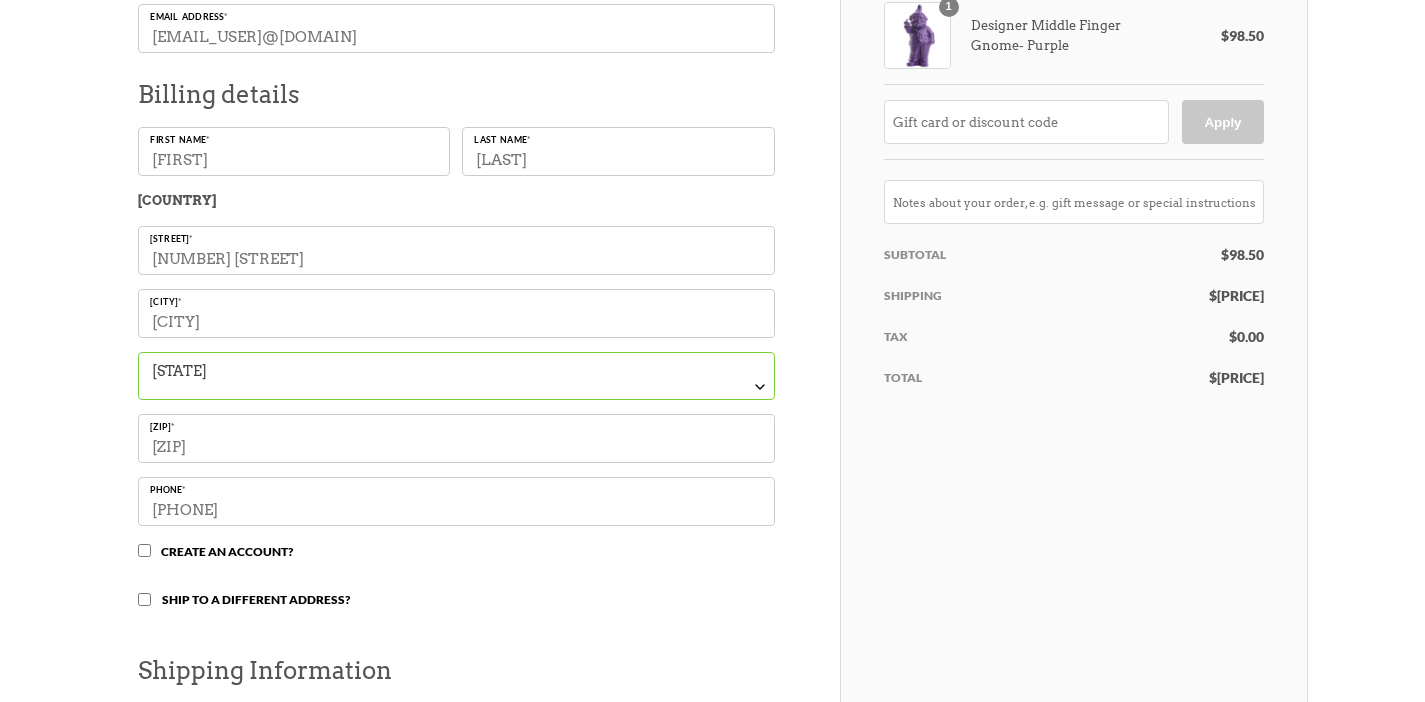 click on "7032553" at bounding box center [456, 501] 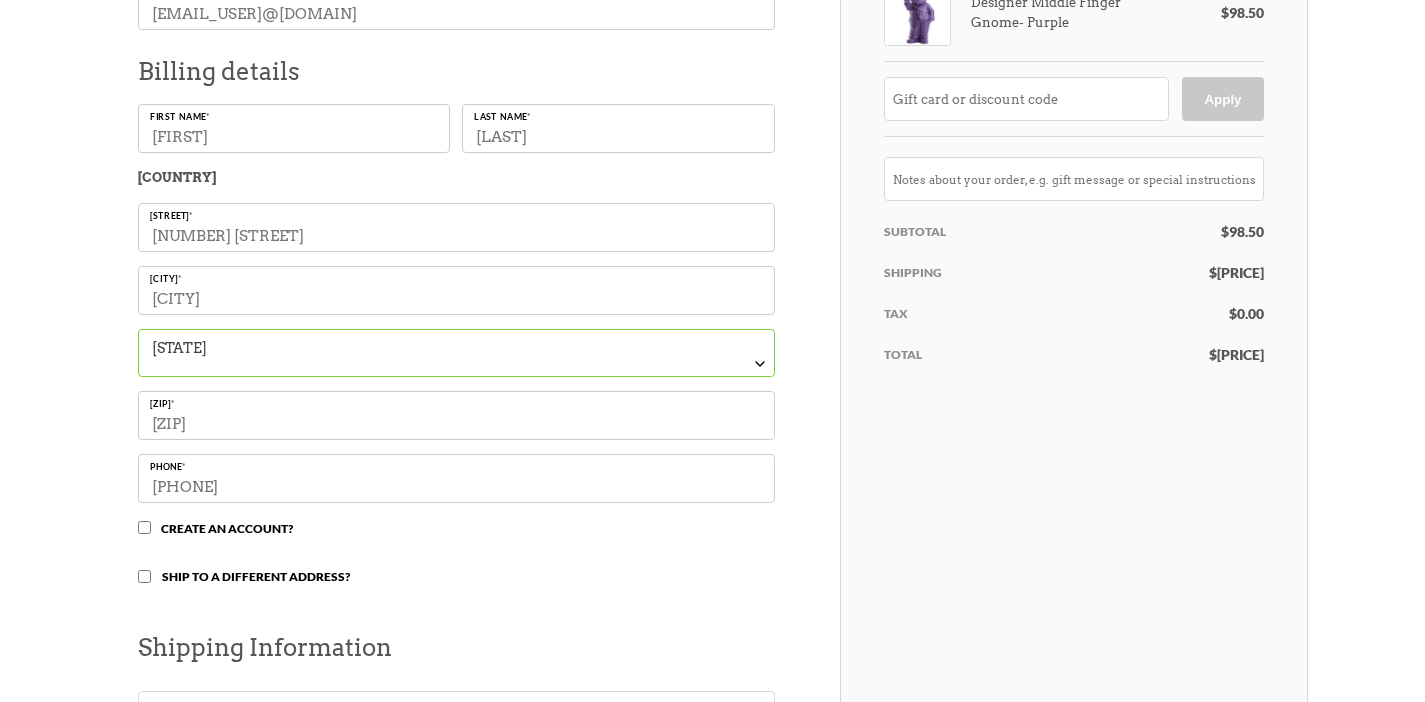 type on "7032553187" 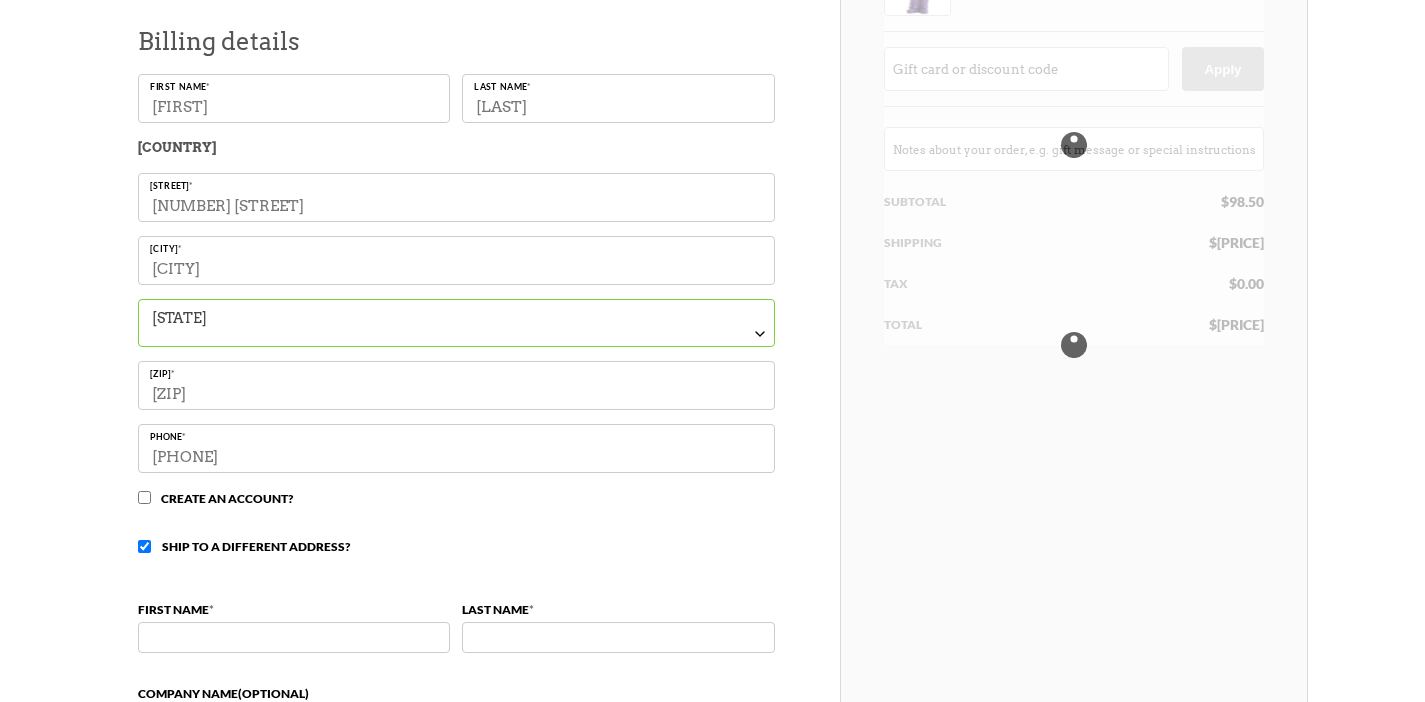scroll, scrollTop: 572, scrollLeft: 0, axis: vertical 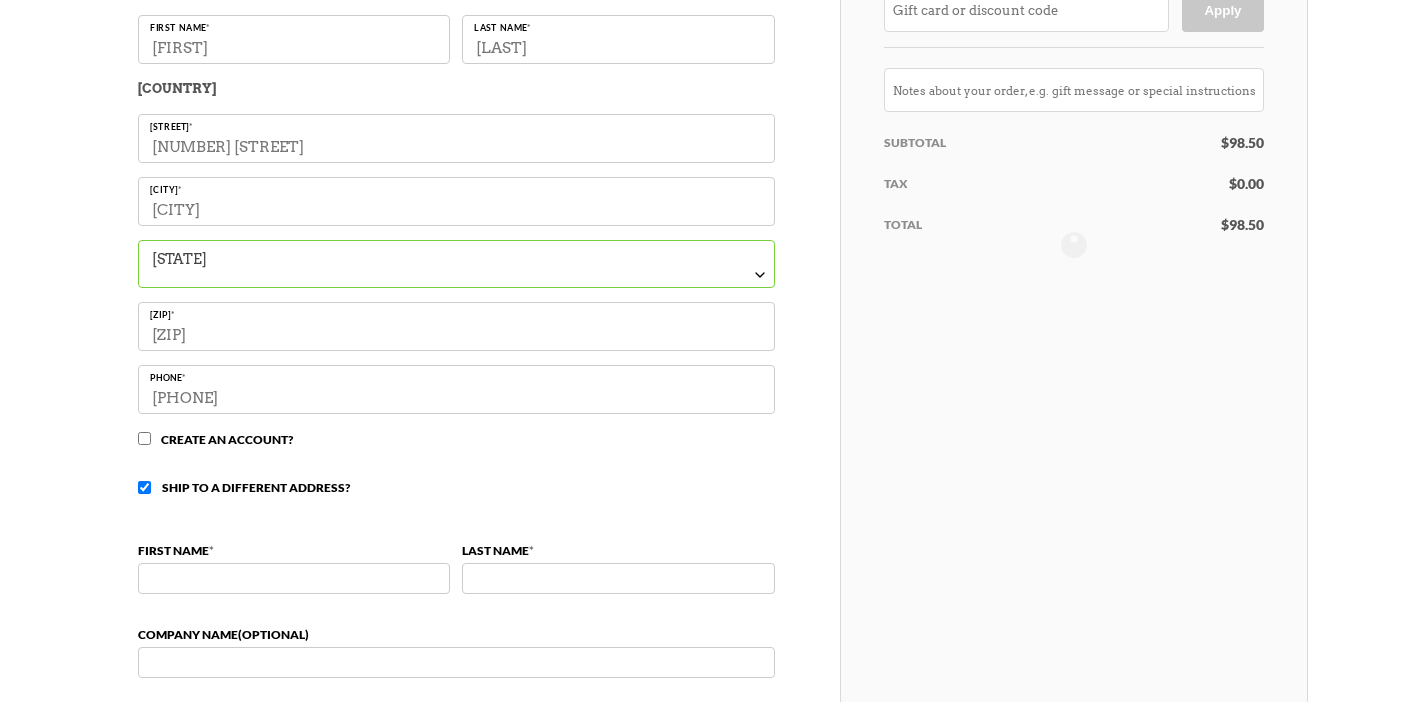 click on "First name  *" at bounding box center [294, 578] 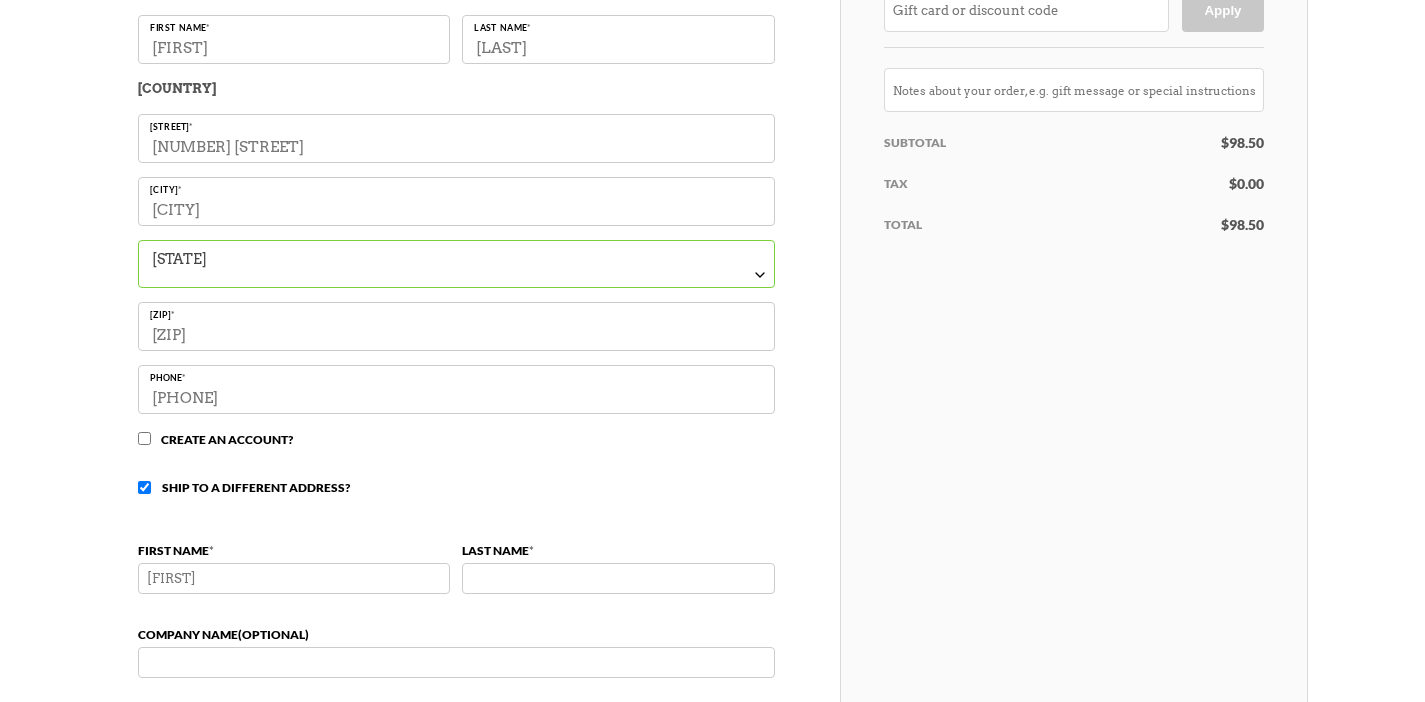 type on "Zach" 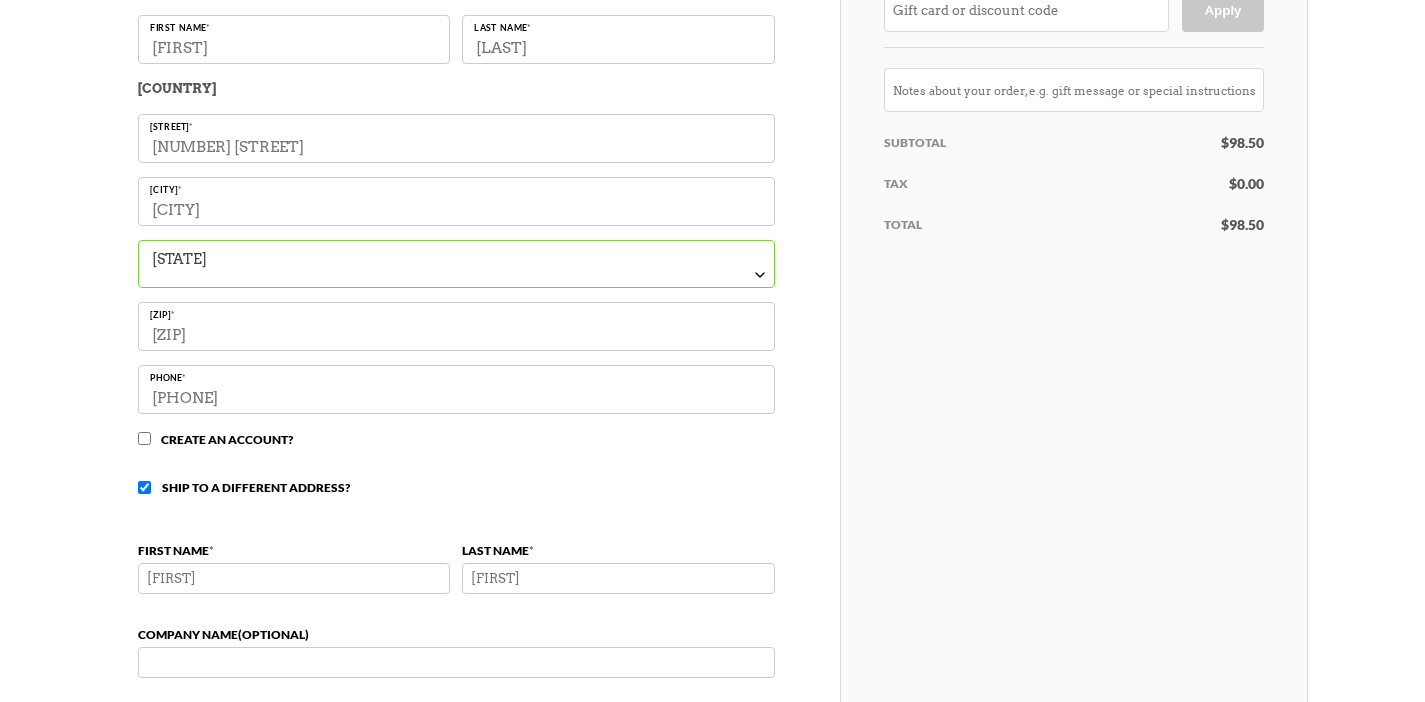 scroll, scrollTop: 827, scrollLeft: 0, axis: vertical 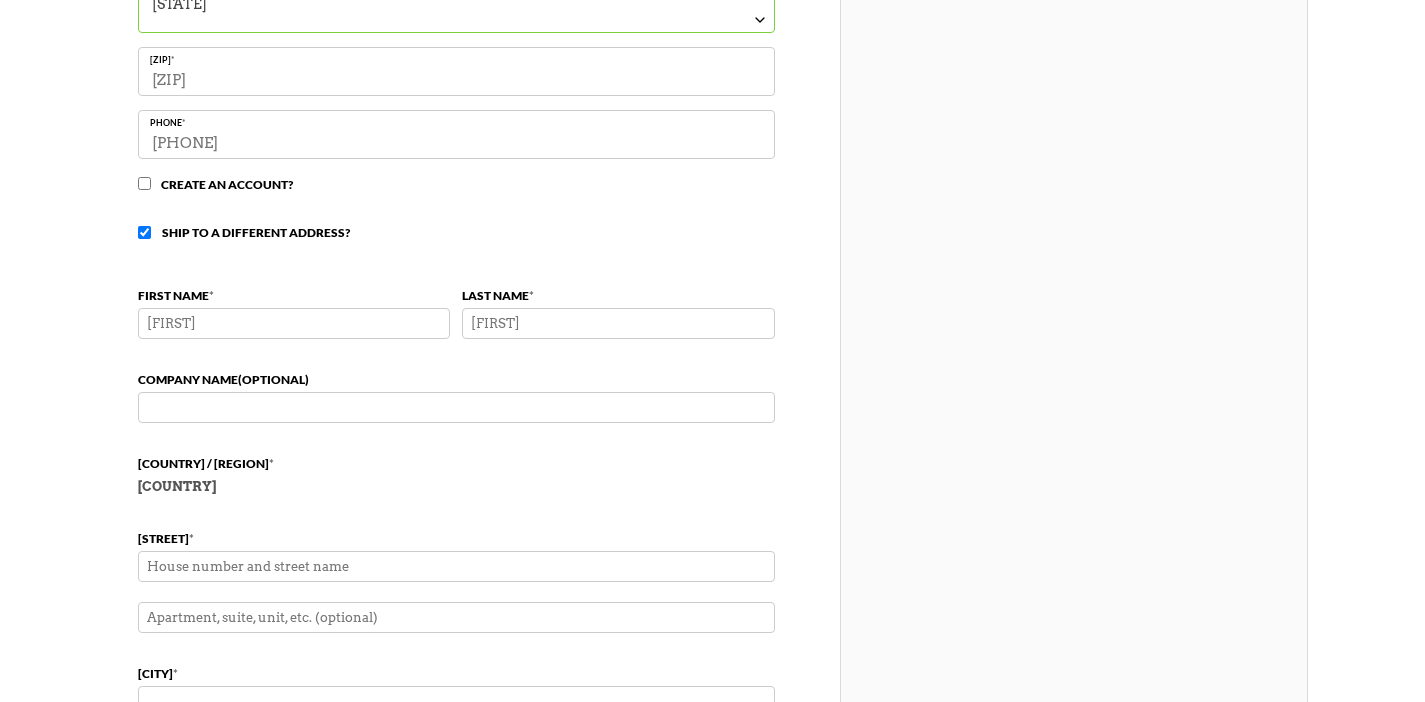 type on "Curtis" 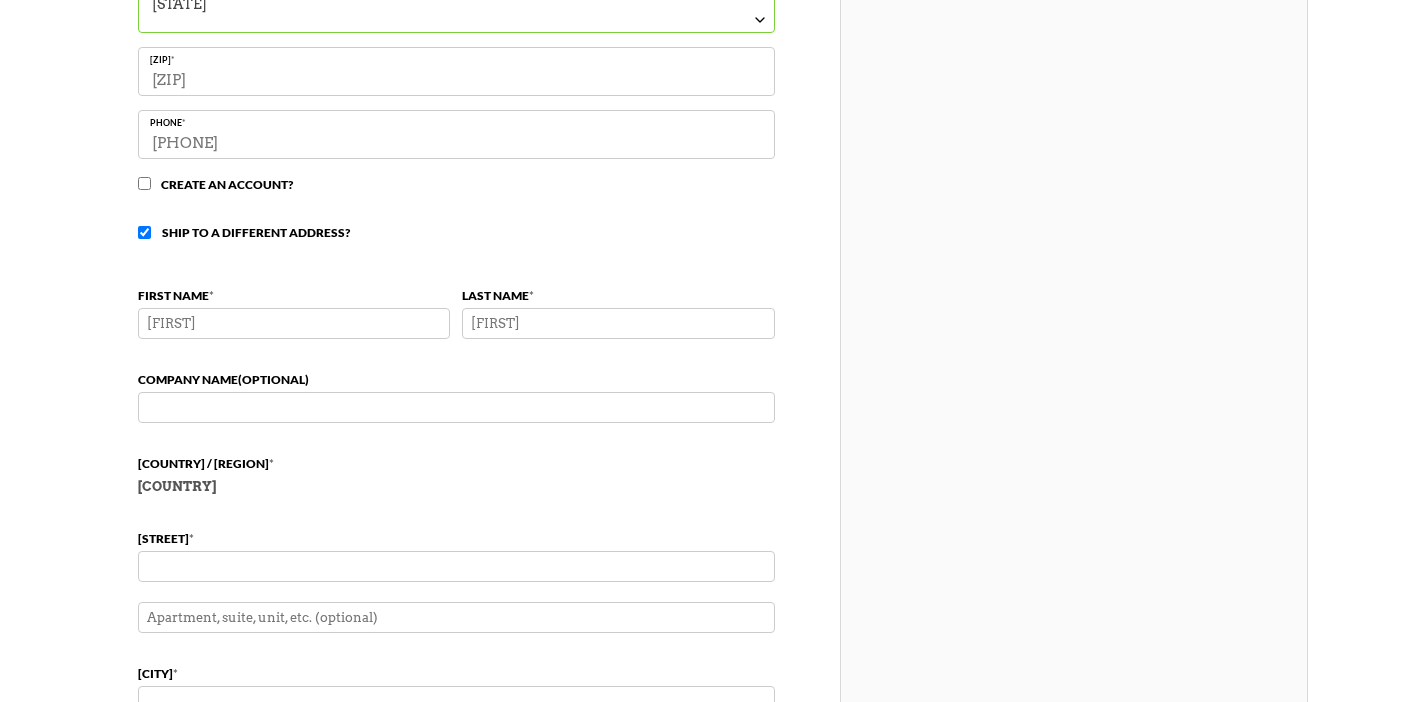 click on "Street address  *" at bounding box center (456, 566) 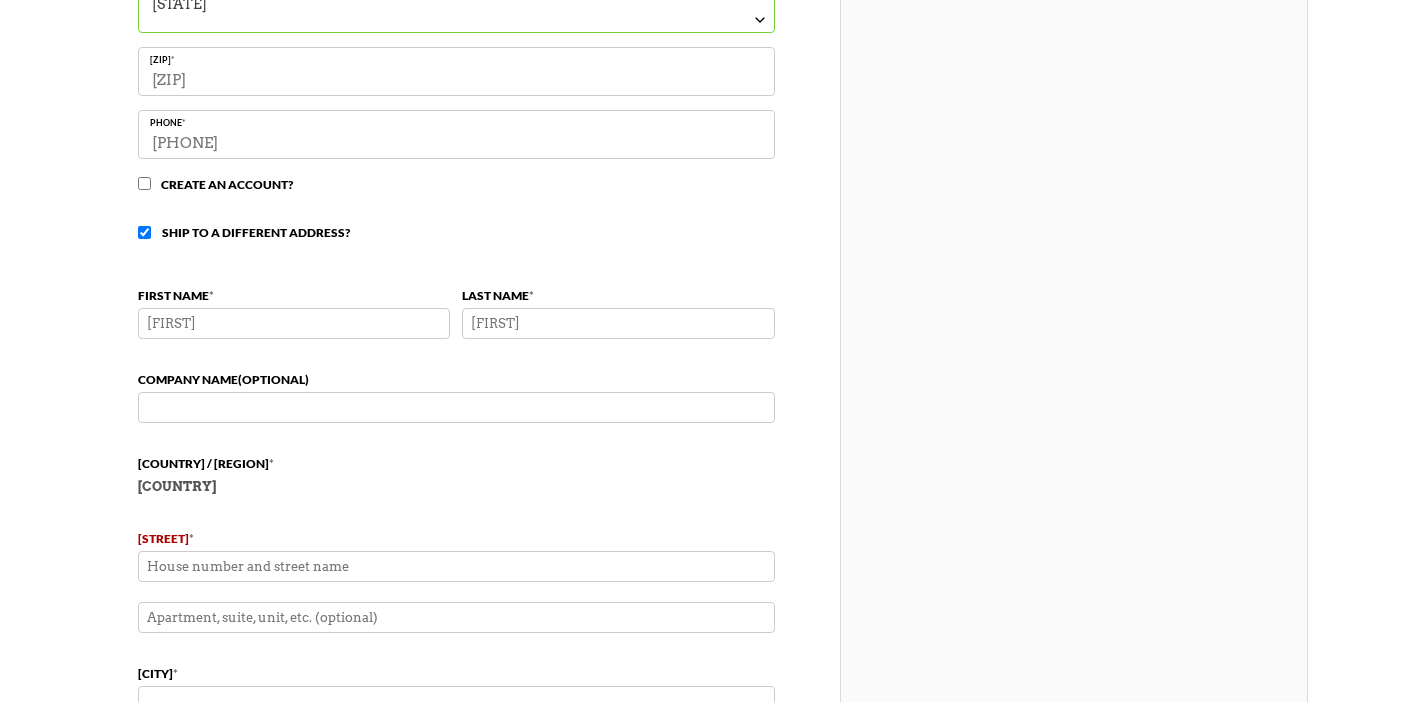 click on "Company name  (optional)" at bounding box center (456, 407) 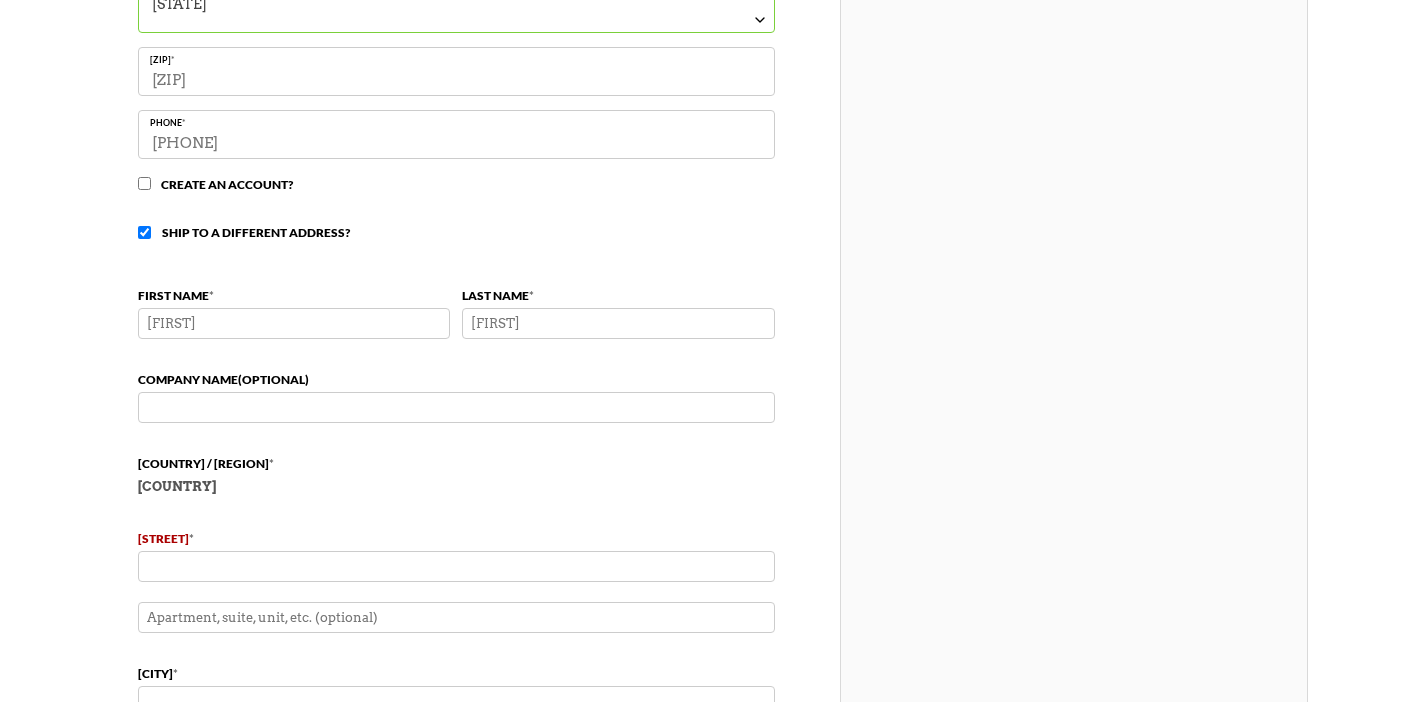 click on "Street address  *" at bounding box center [456, 566] 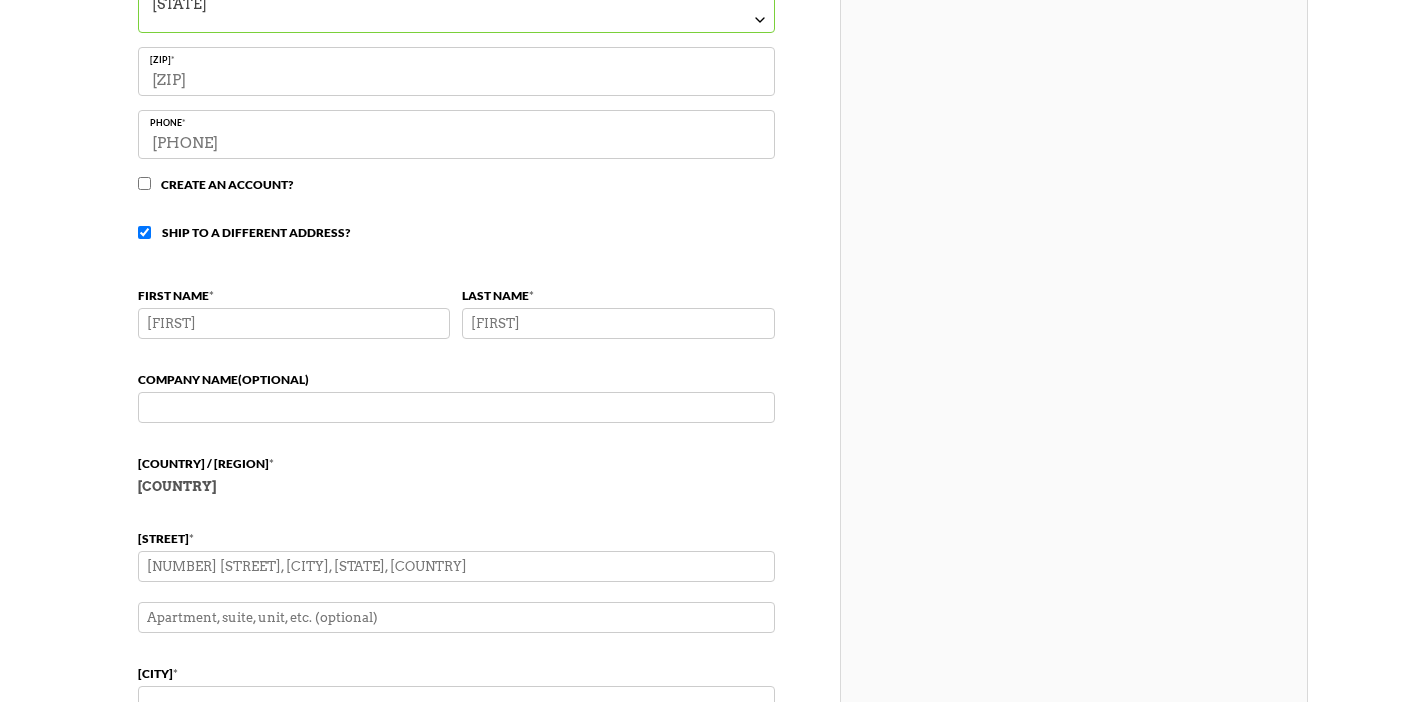 type on "1331 Holden St" 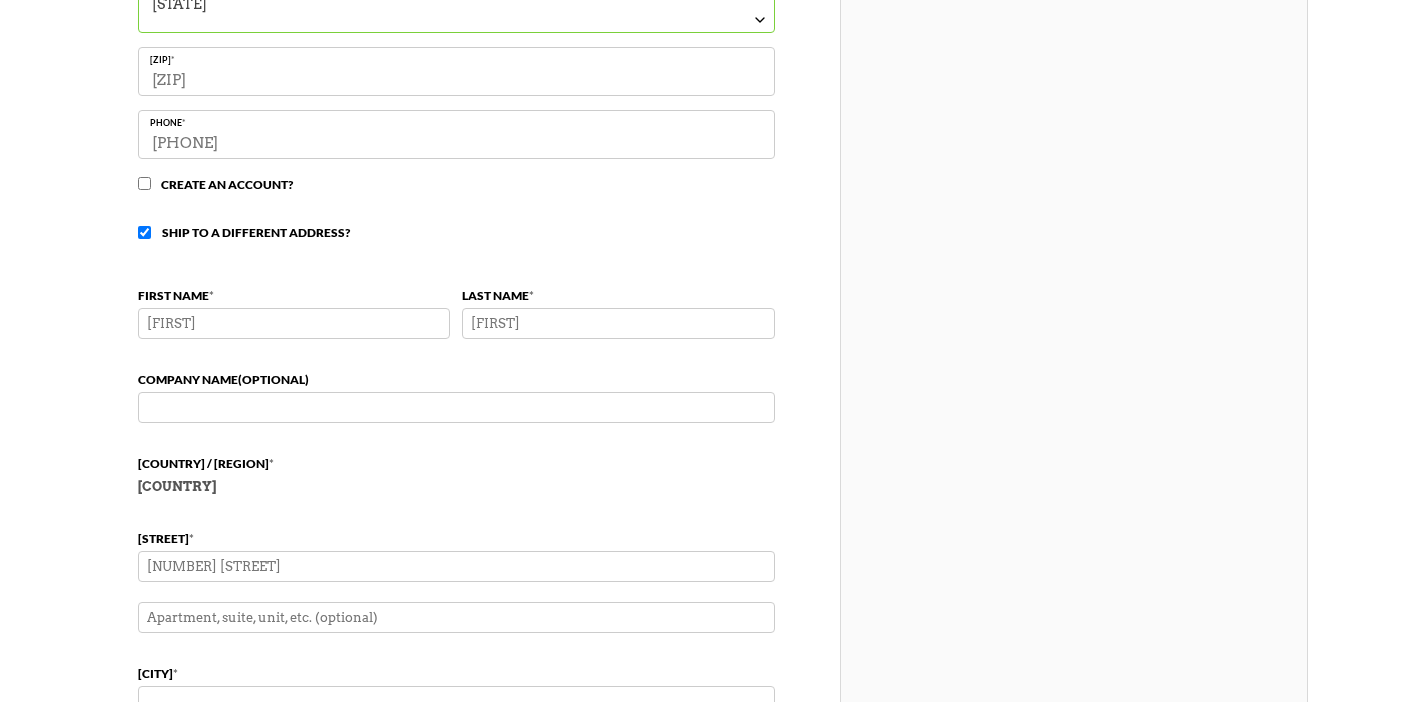 type on "Detroit" 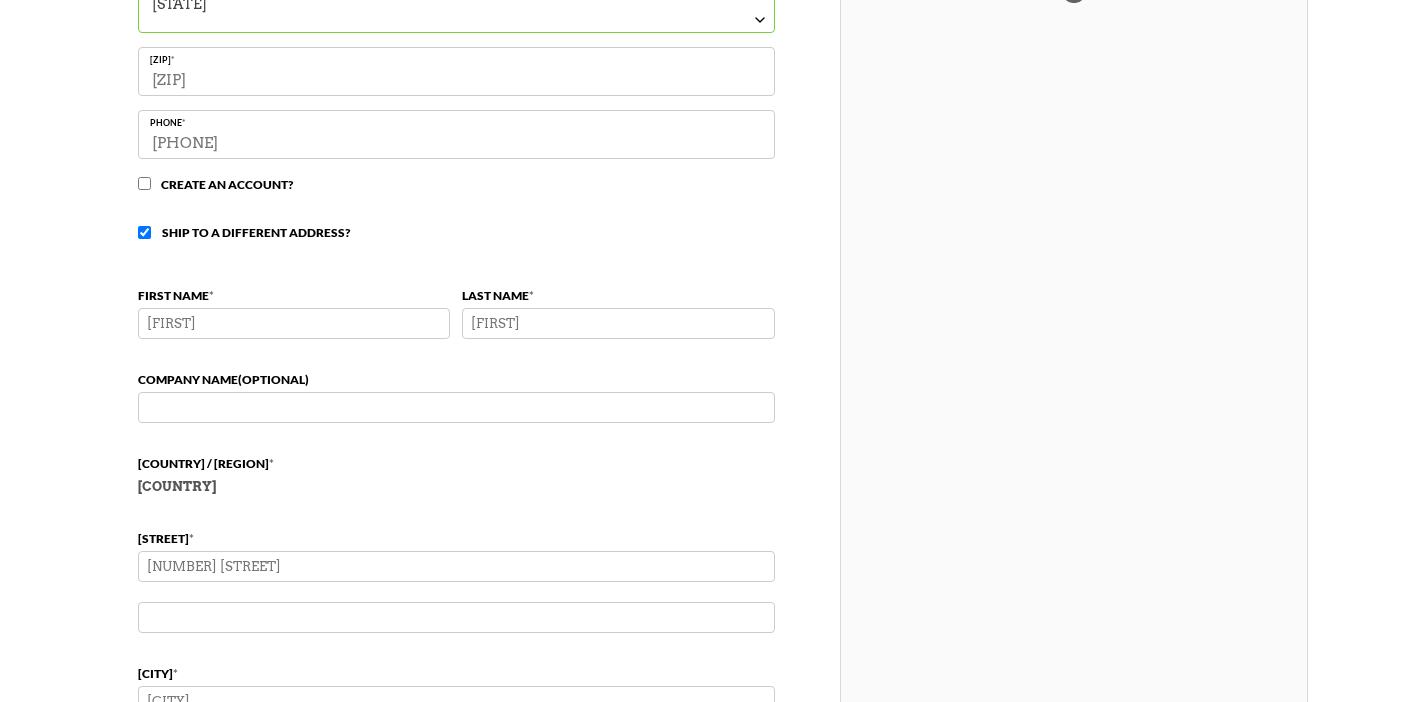 click on "Apartment, suite, unit, etc.  (optional)" at bounding box center (456, 617) 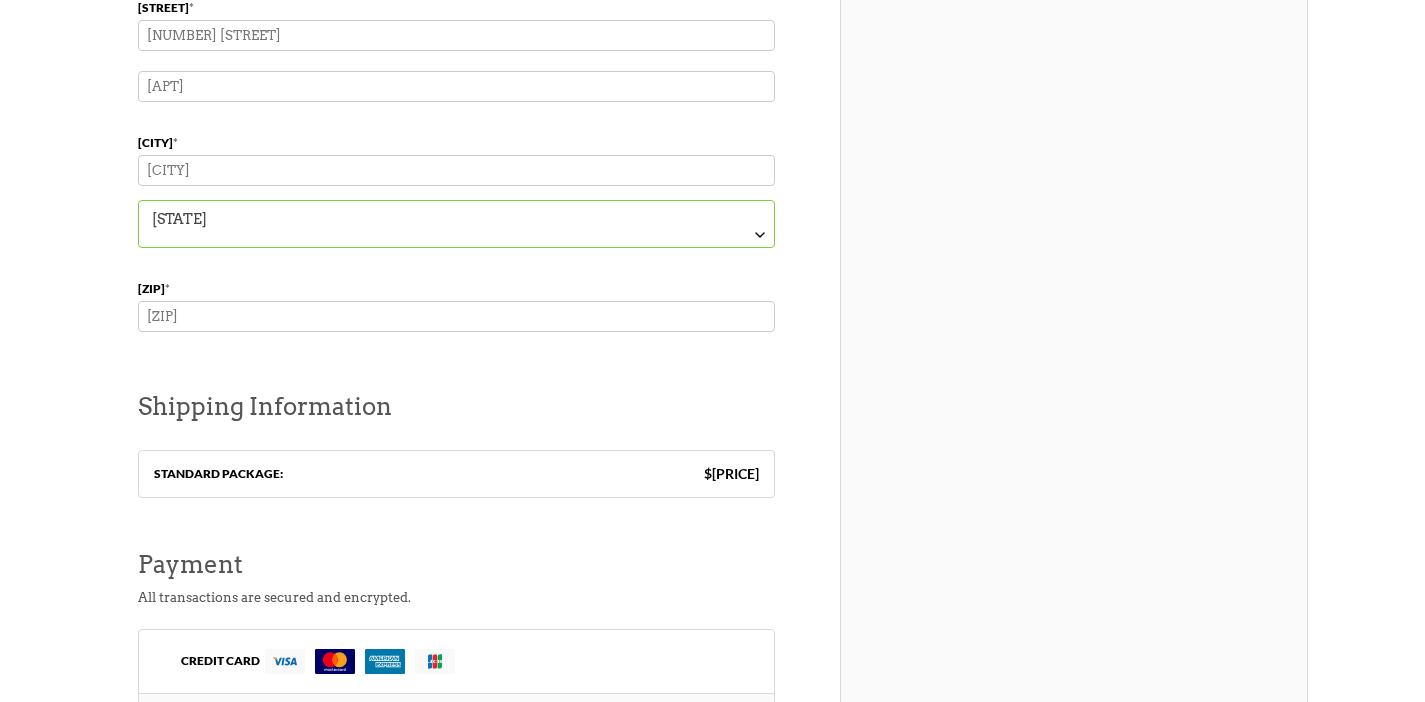 scroll, scrollTop: 1419, scrollLeft: 0, axis: vertical 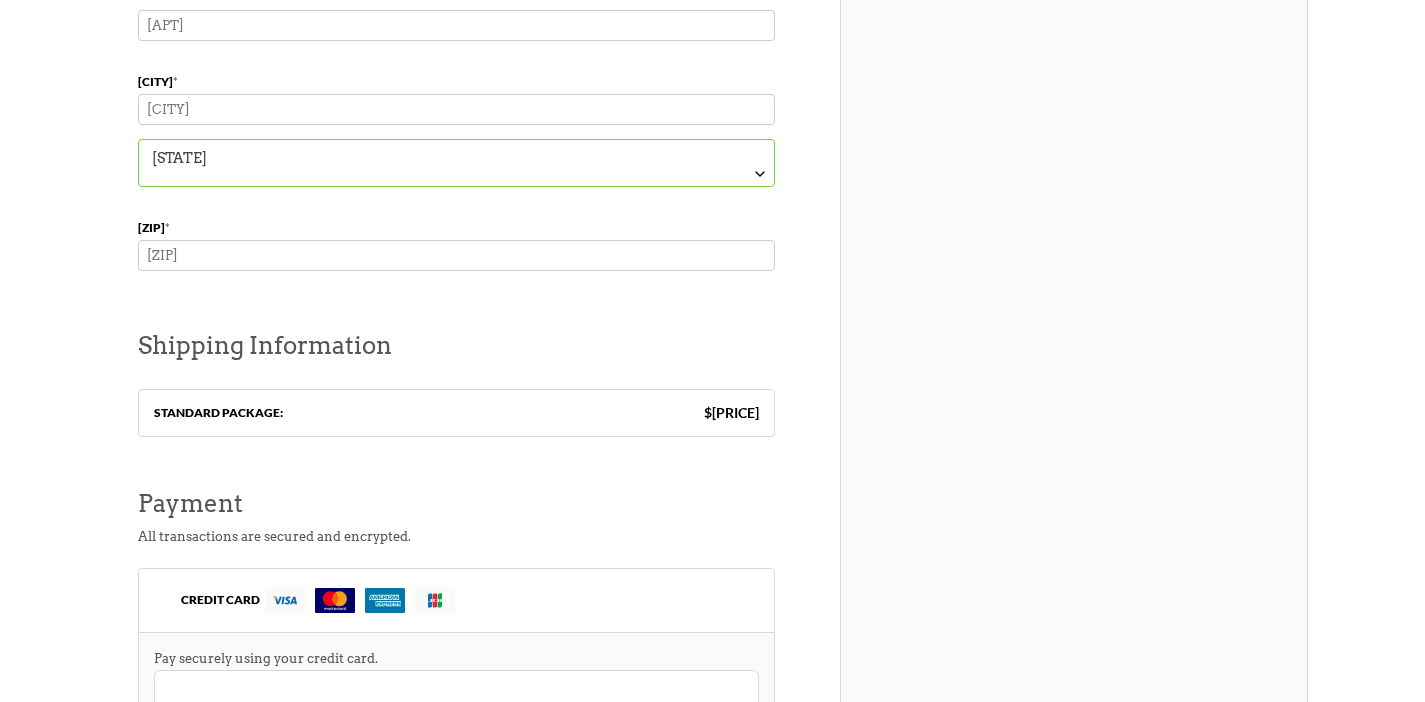 type on "Apt 245" 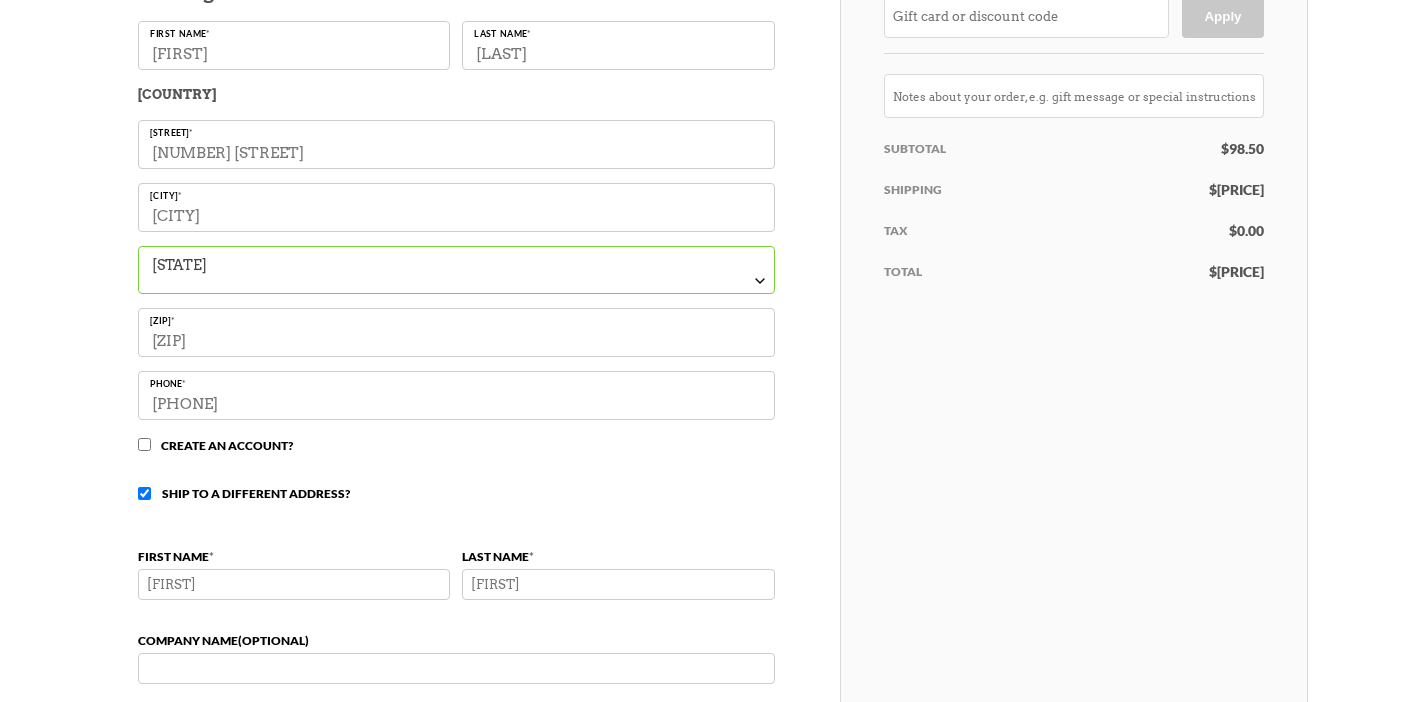 scroll, scrollTop: 450, scrollLeft: 0, axis: vertical 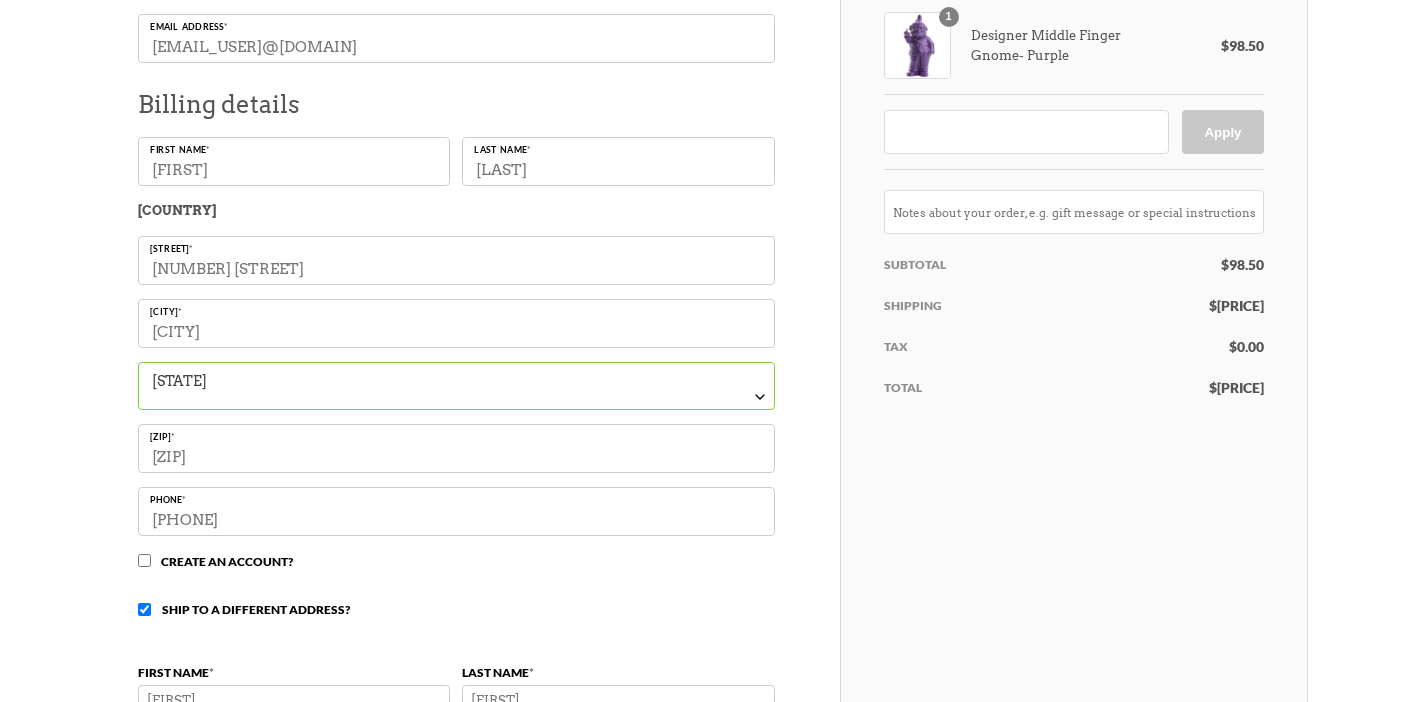 click at bounding box center [1026, 132] 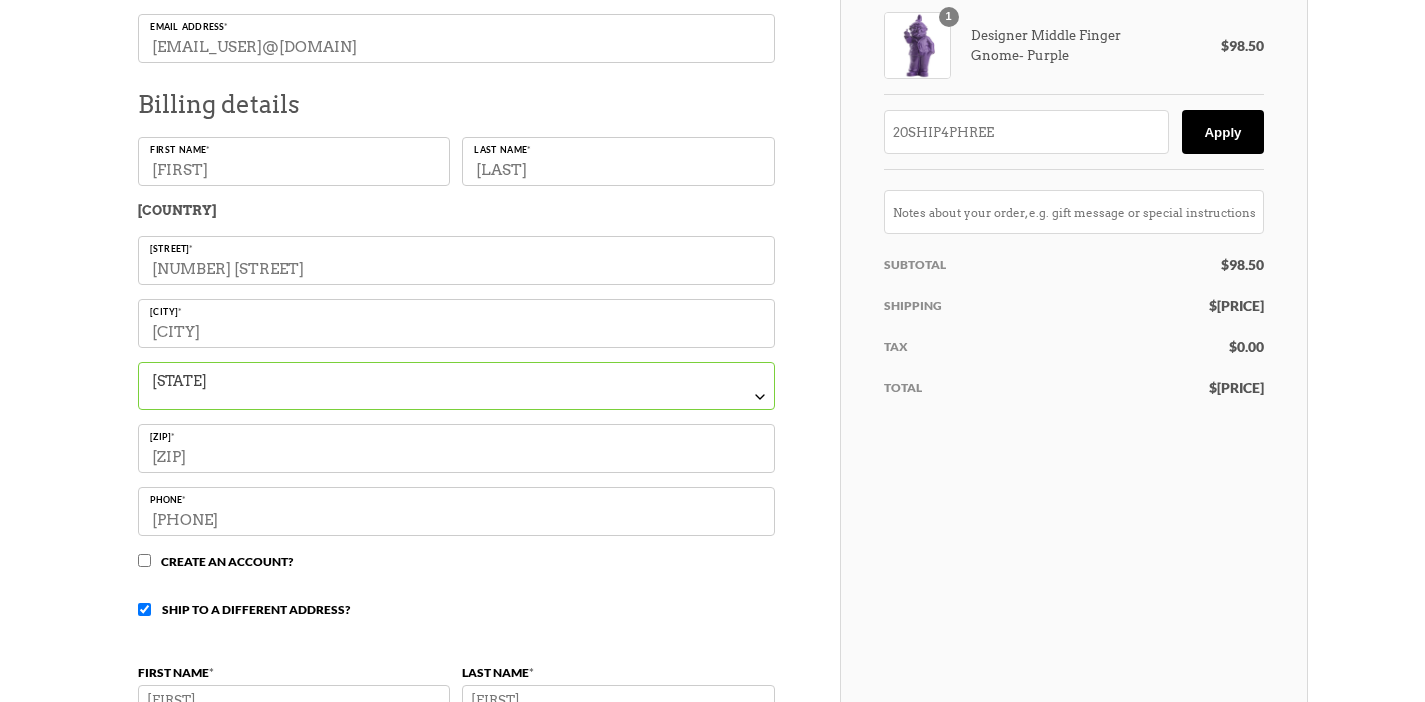 type on "20SHIP4PHREE" 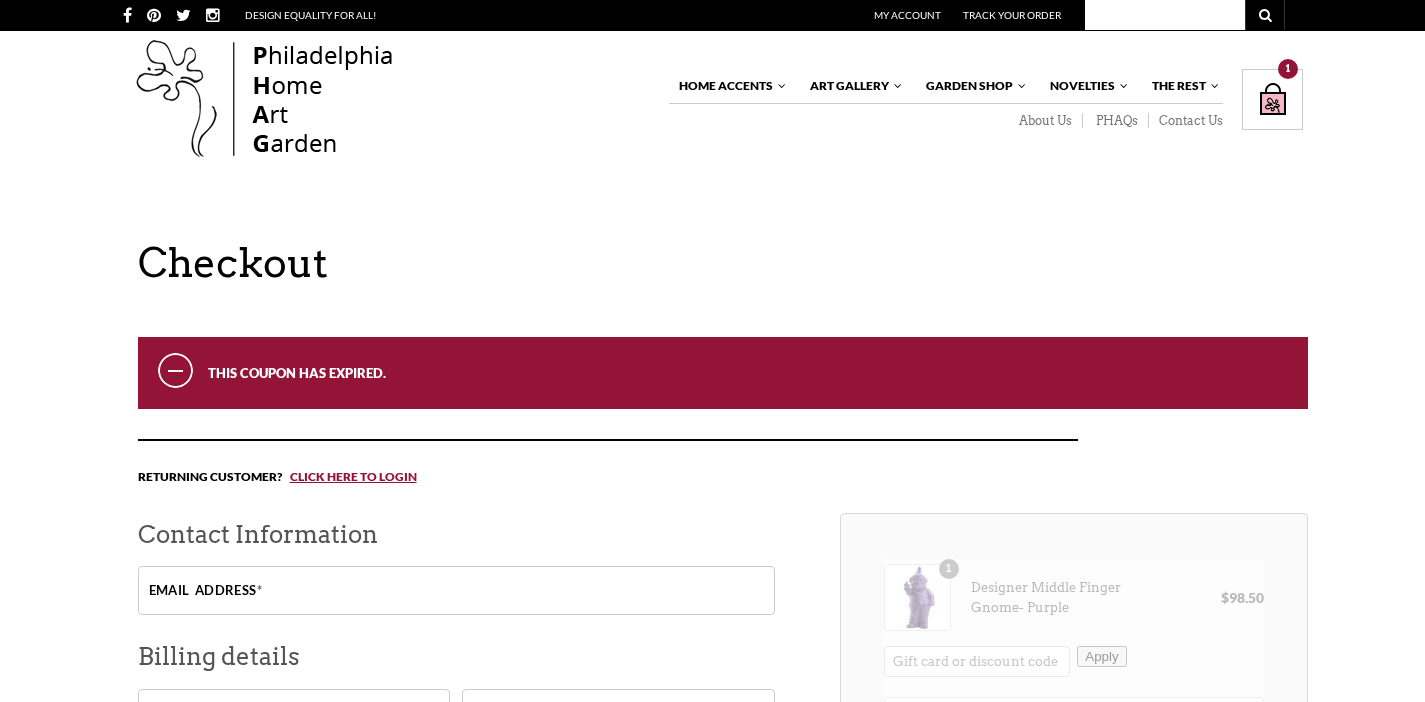scroll, scrollTop: 0, scrollLeft: 0, axis: both 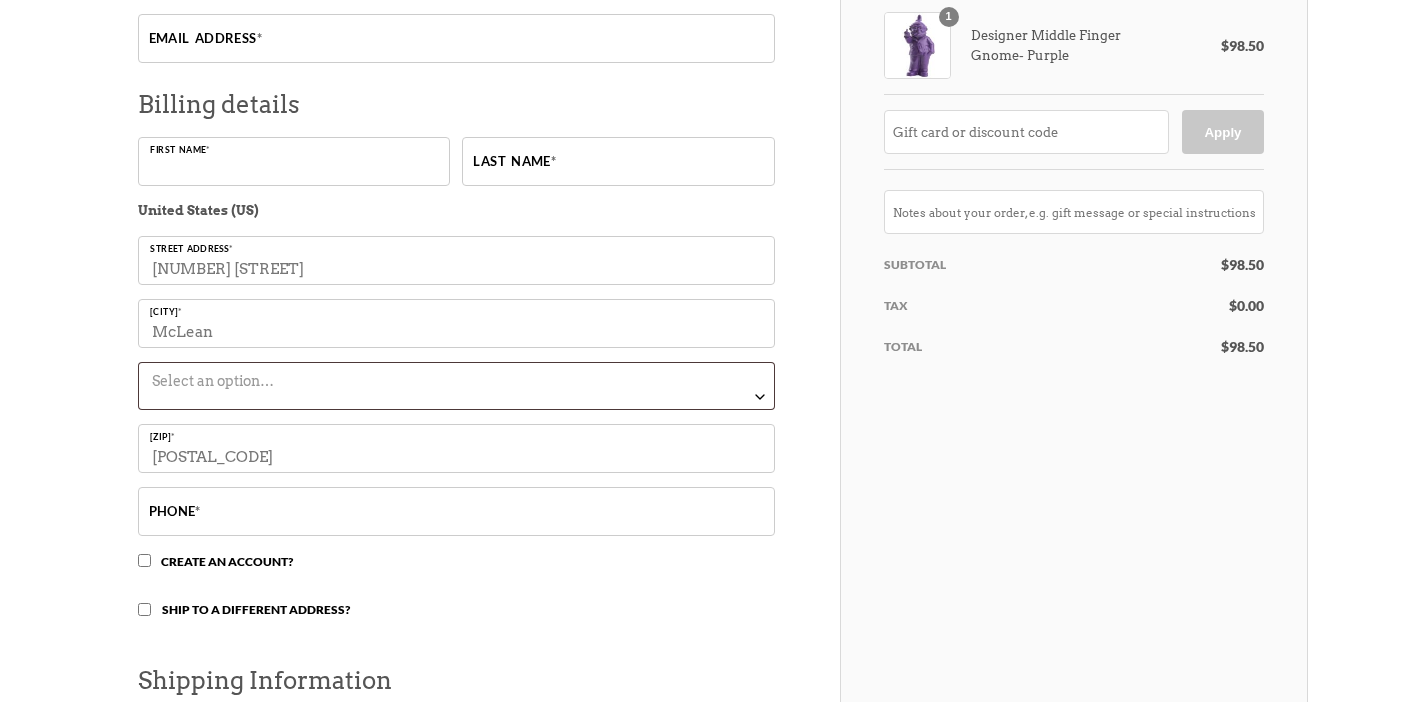 click on "First name  *" at bounding box center [294, 161] 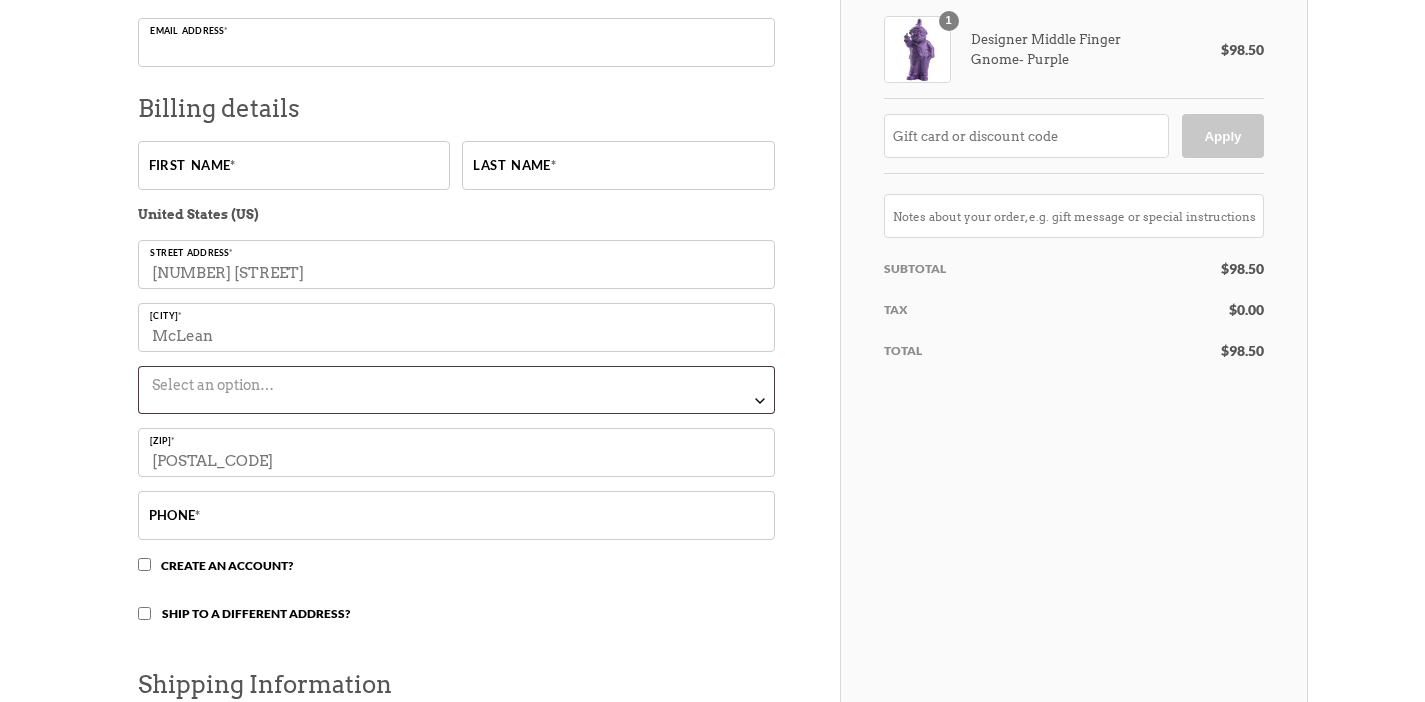 click on "Email address  *" at bounding box center [456, 42] 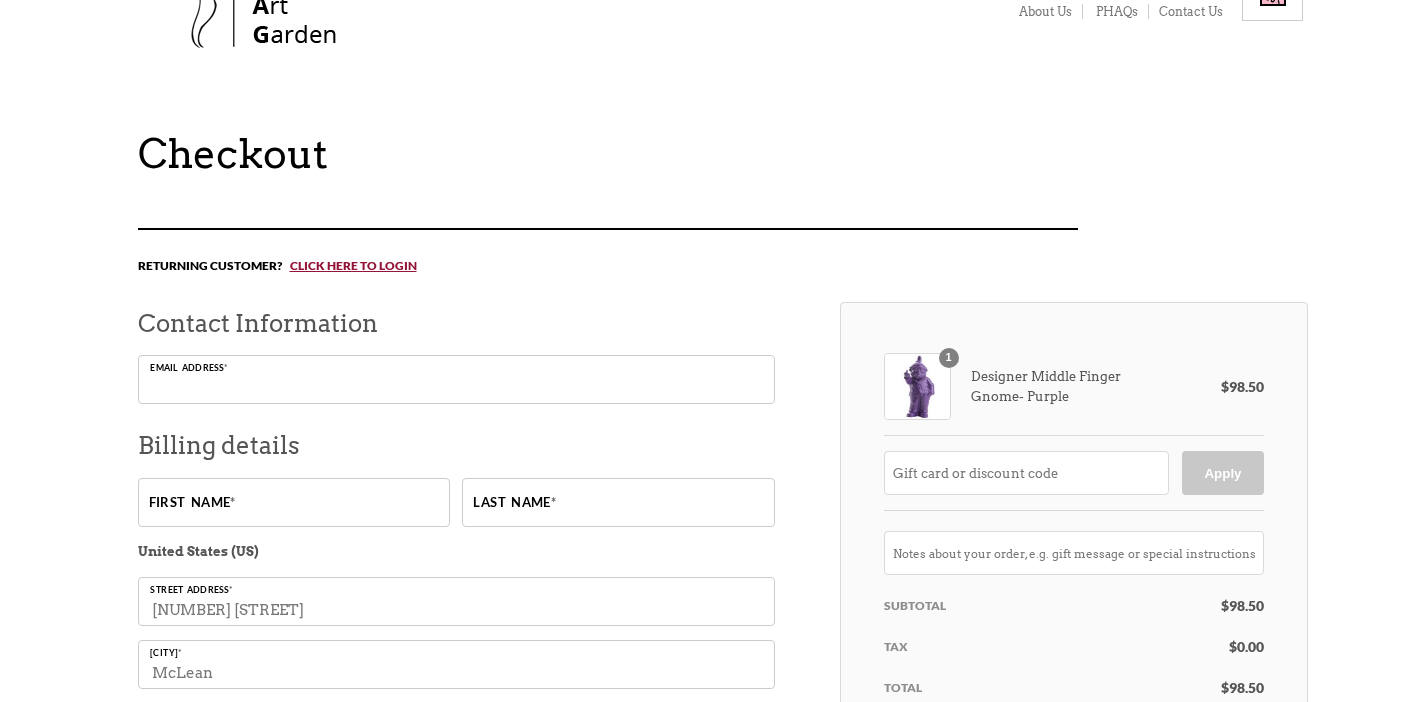 scroll, scrollTop: 0, scrollLeft: 0, axis: both 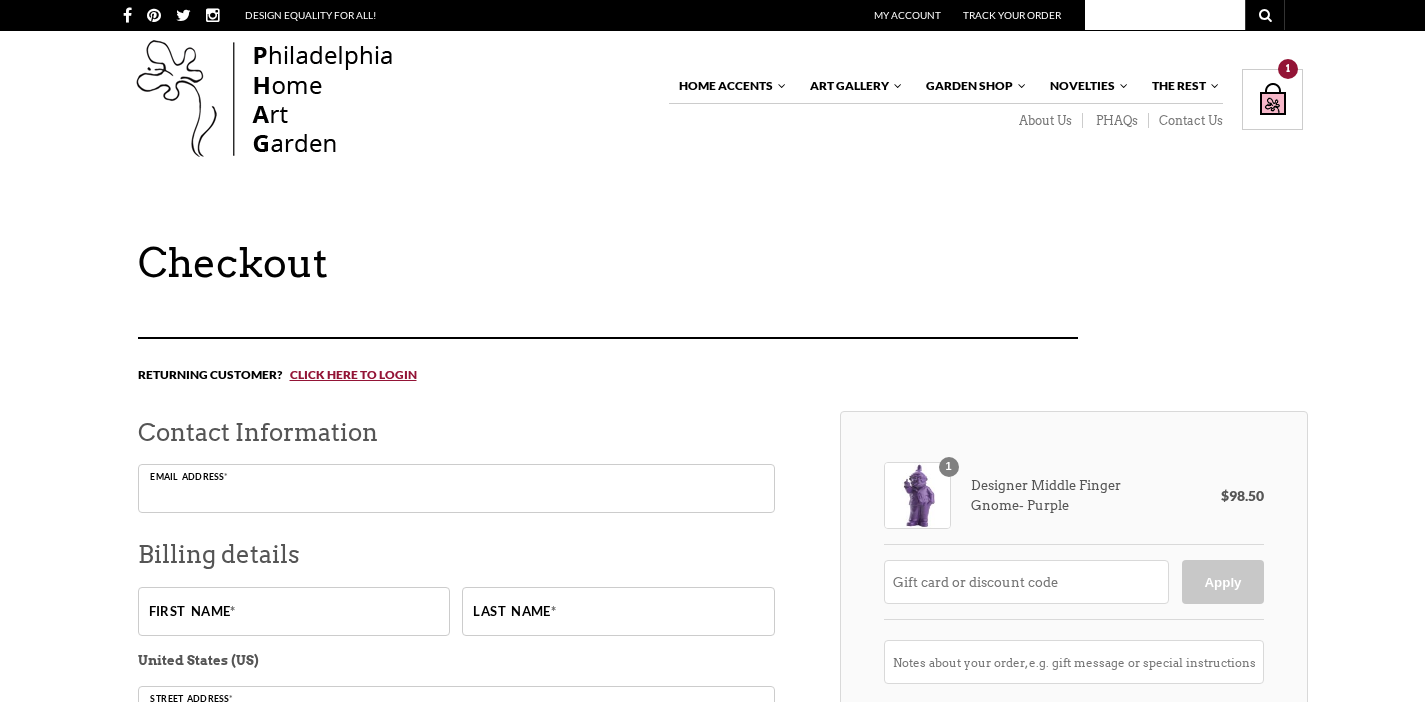 click on "[EMAIL]" at bounding box center (456, 488) 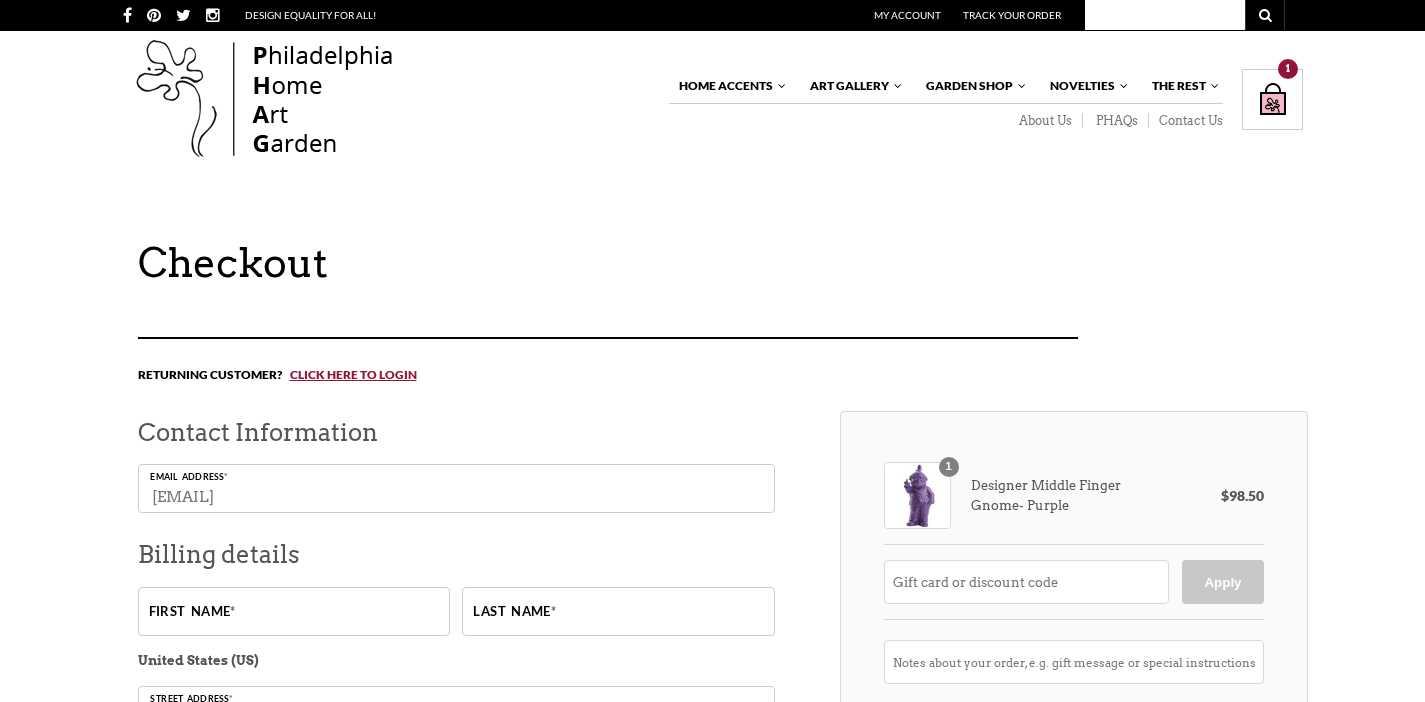type on "[EMAIL]" 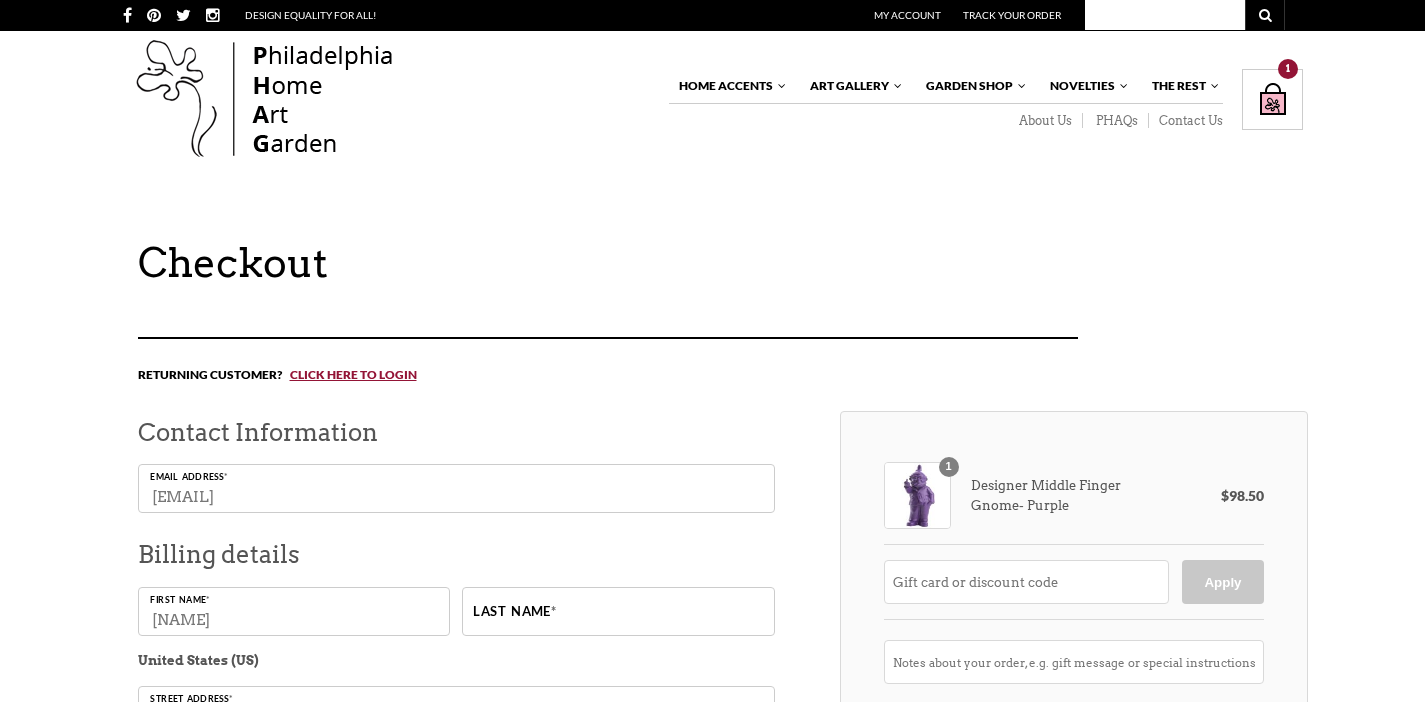 type on "[NAME]" 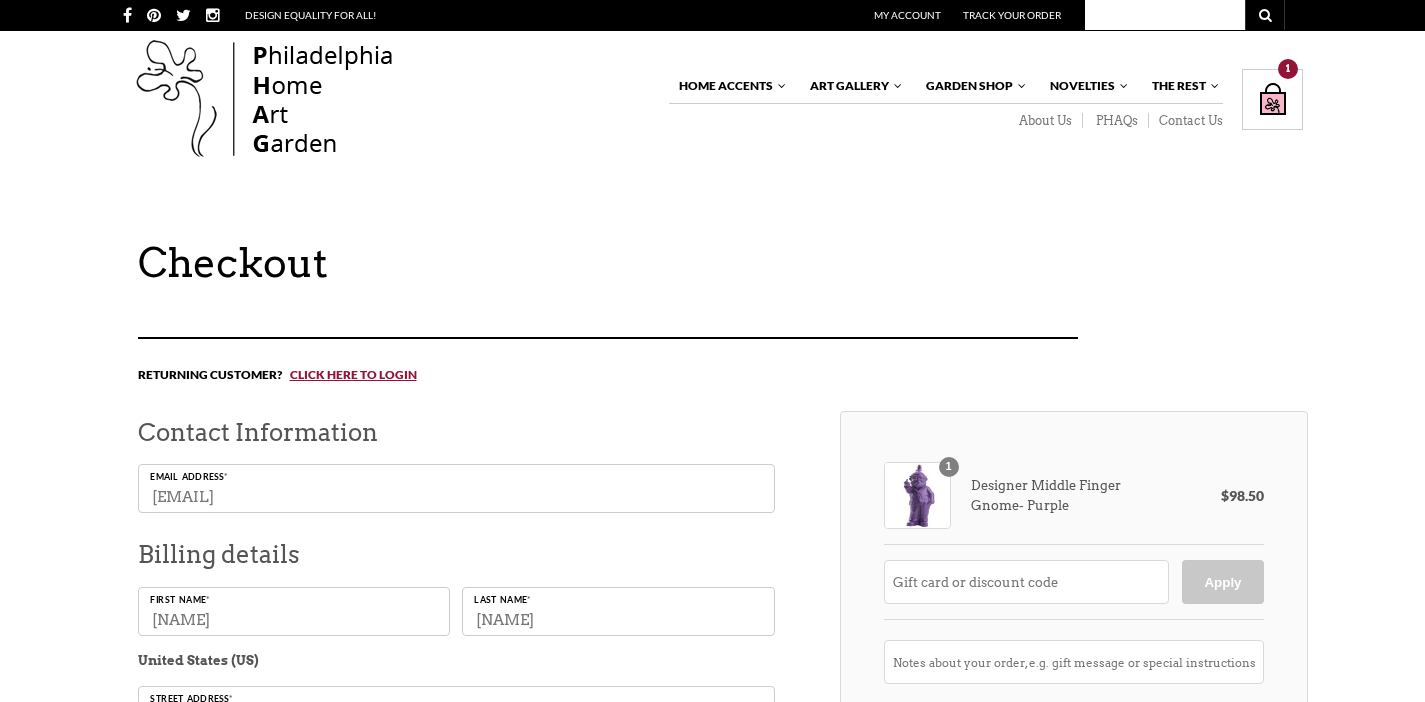 type on "[NAME]" 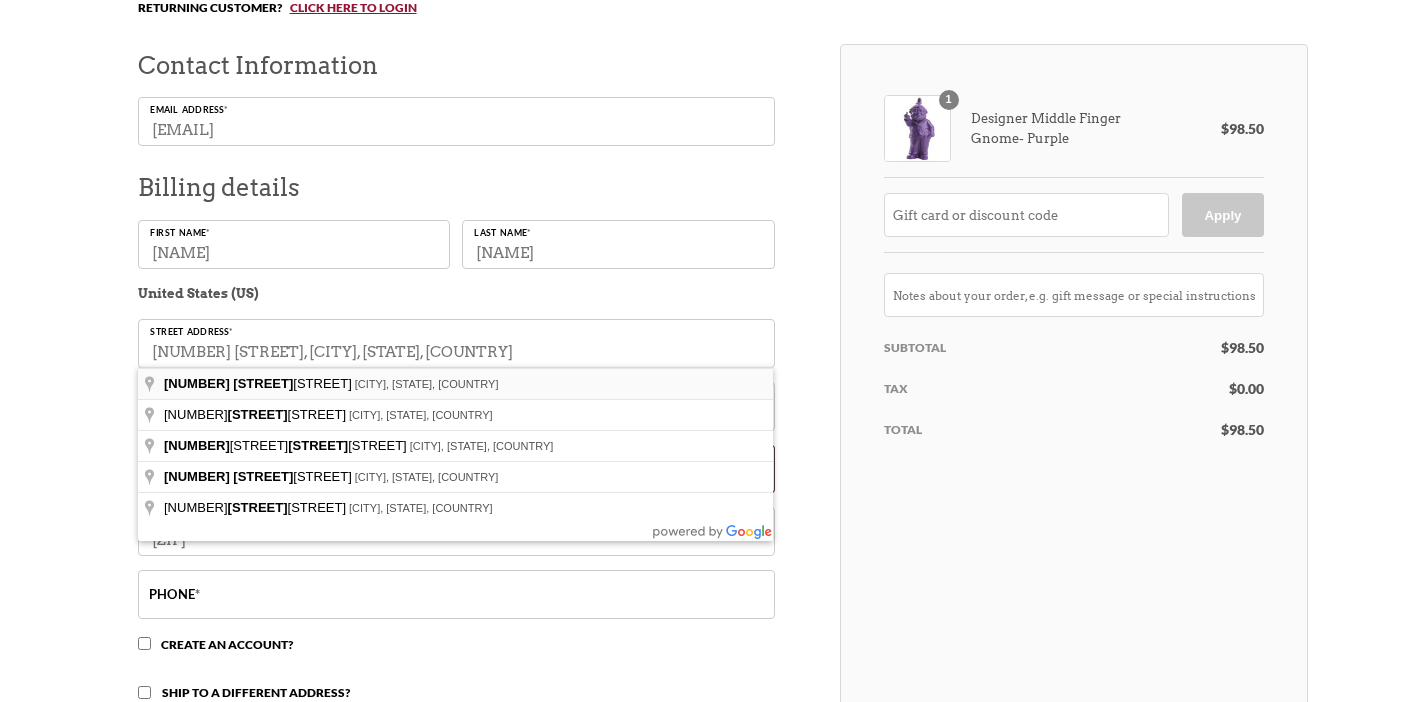 type on "[NUMBER] [STREET]" 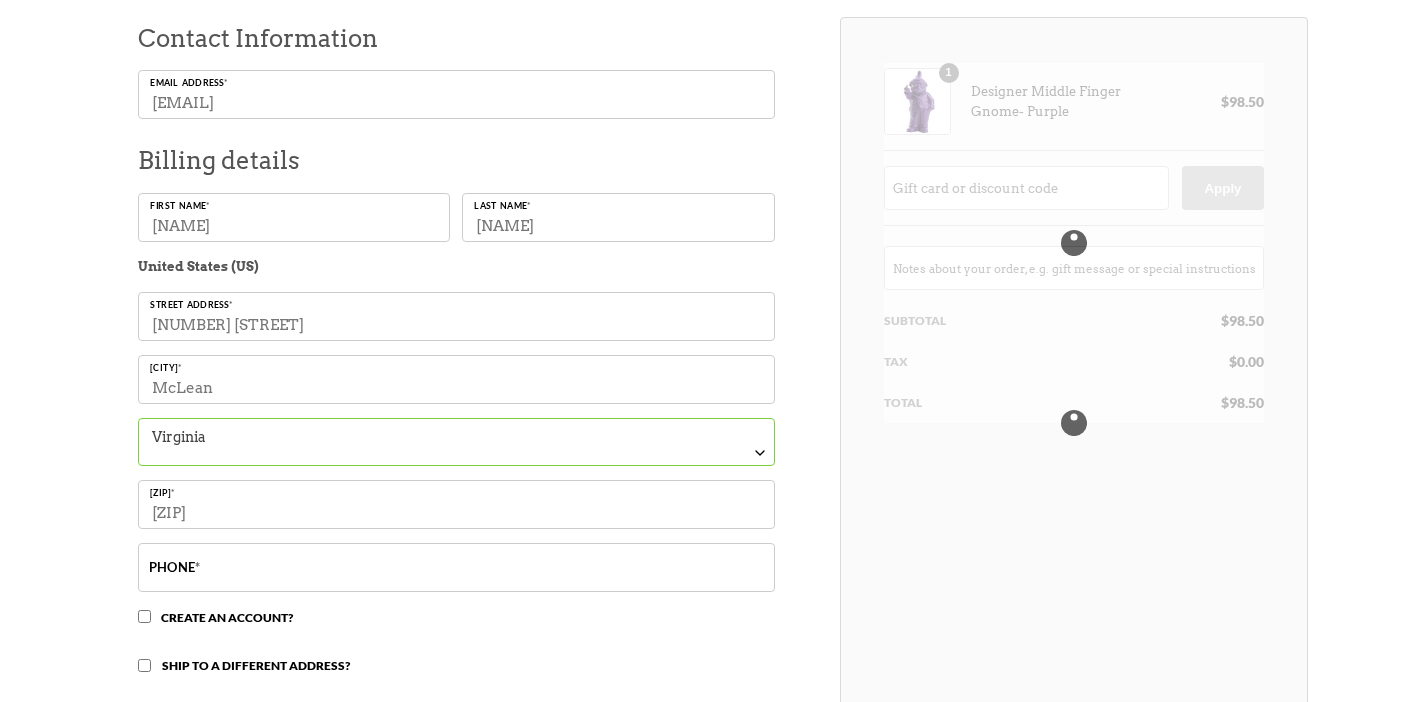 scroll, scrollTop: 448, scrollLeft: 0, axis: vertical 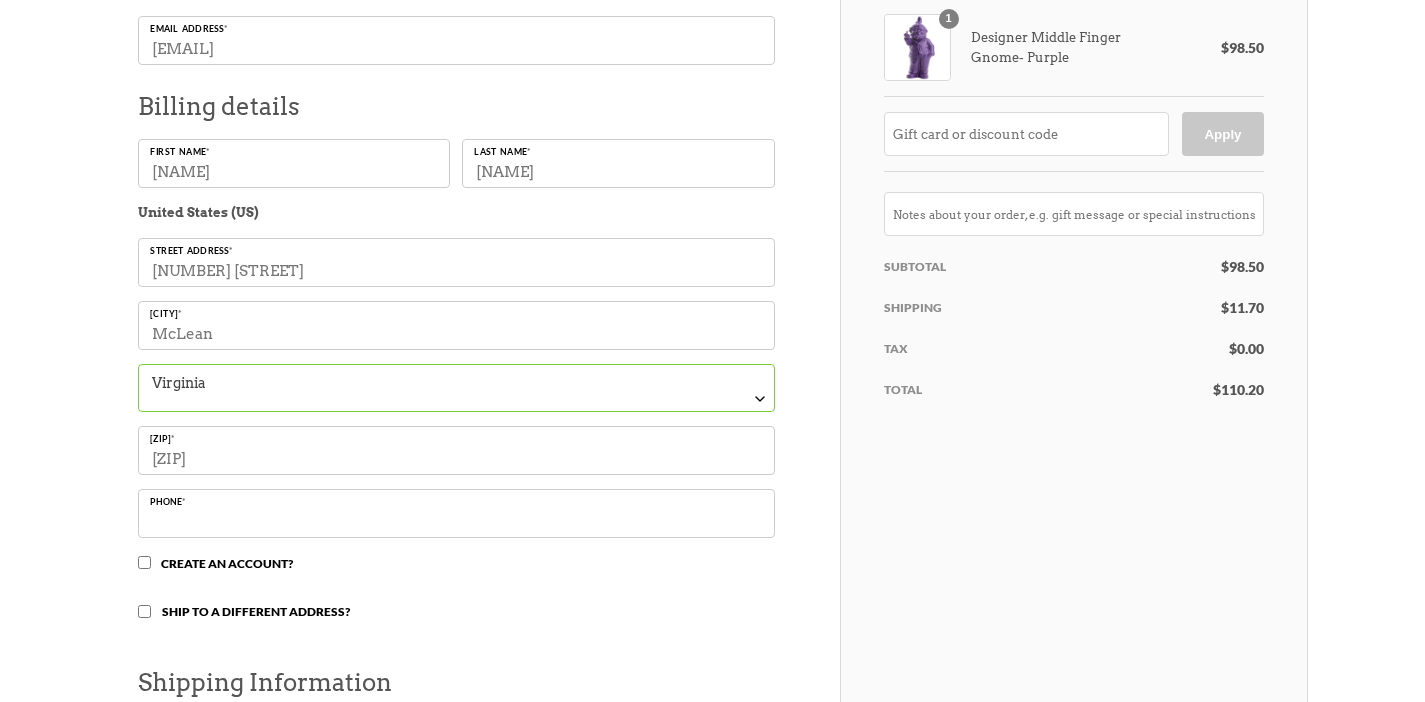 click on "[PHONE]" at bounding box center (456, 513) 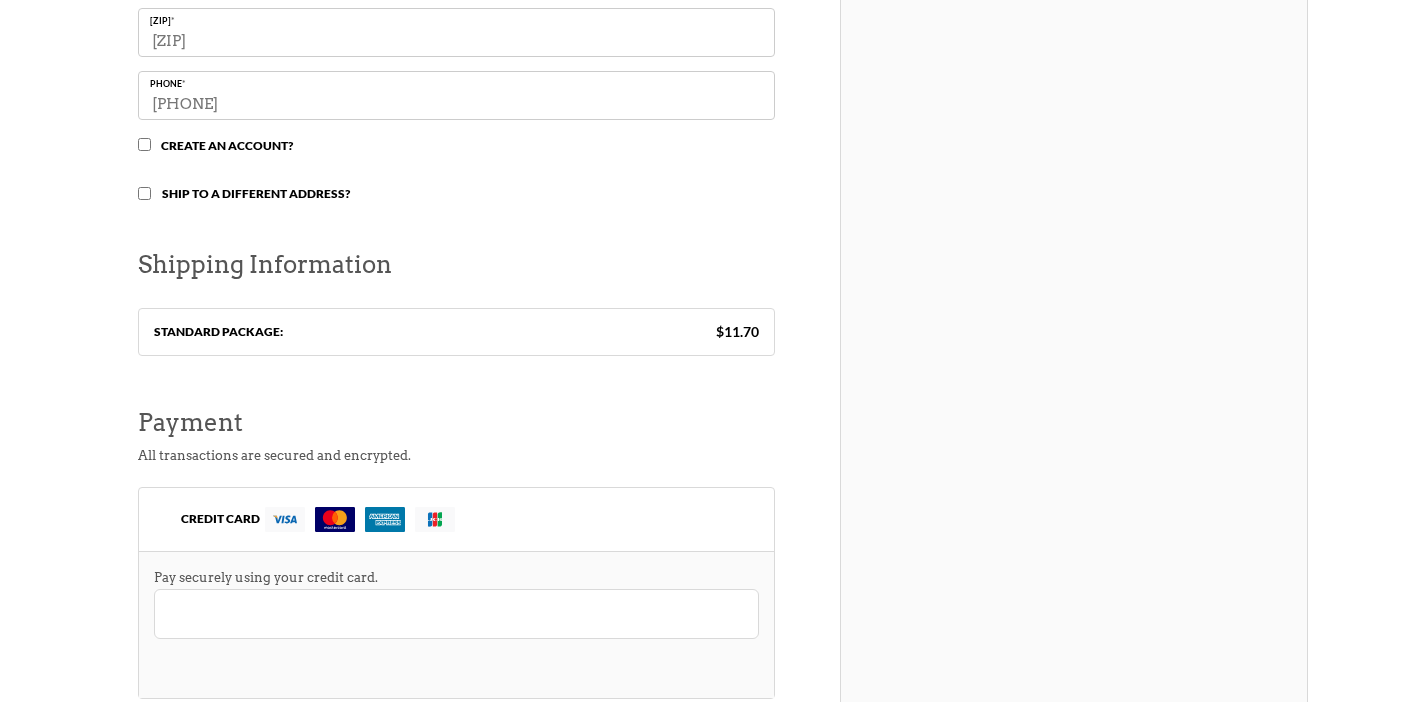 scroll, scrollTop: 862, scrollLeft: 0, axis: vertical 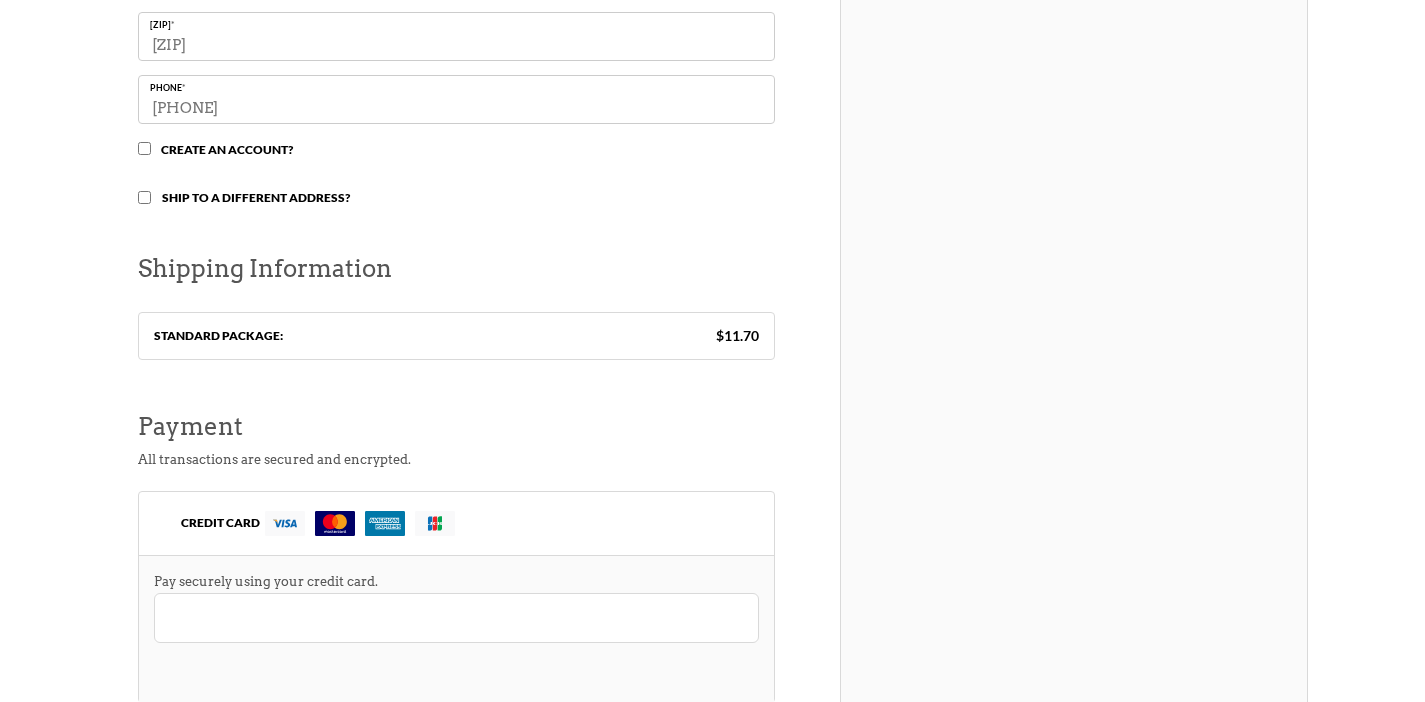 type on "[PHONE]" 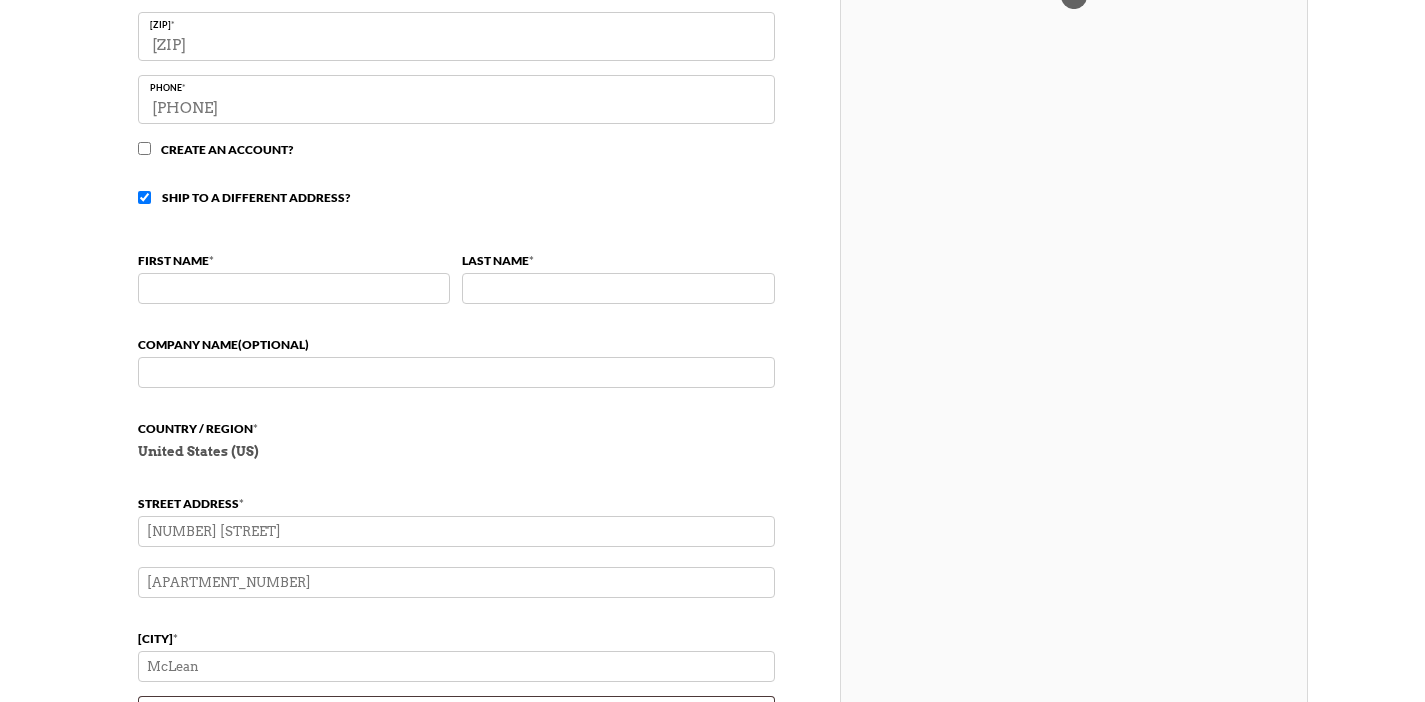 click on "[FIRST_NAME]" at bounding box center [294, 288] 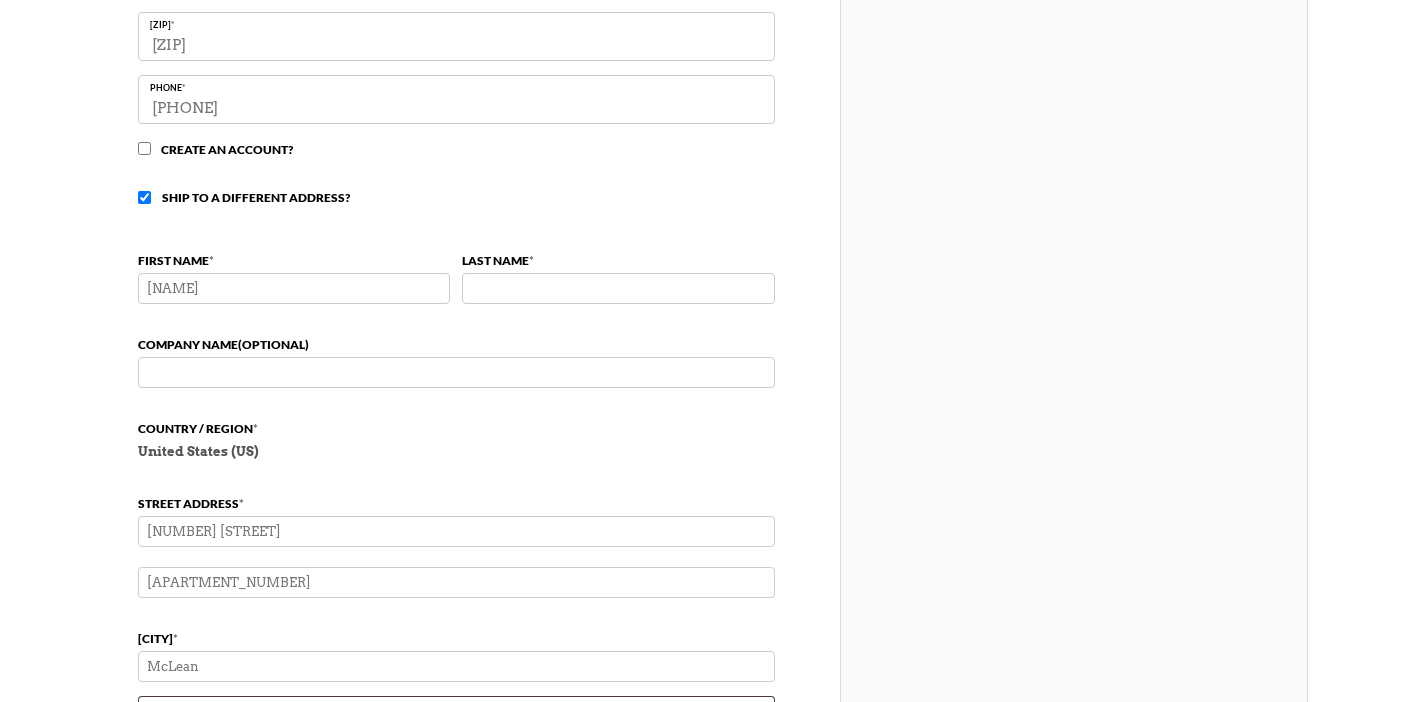 type on "[NAME]" 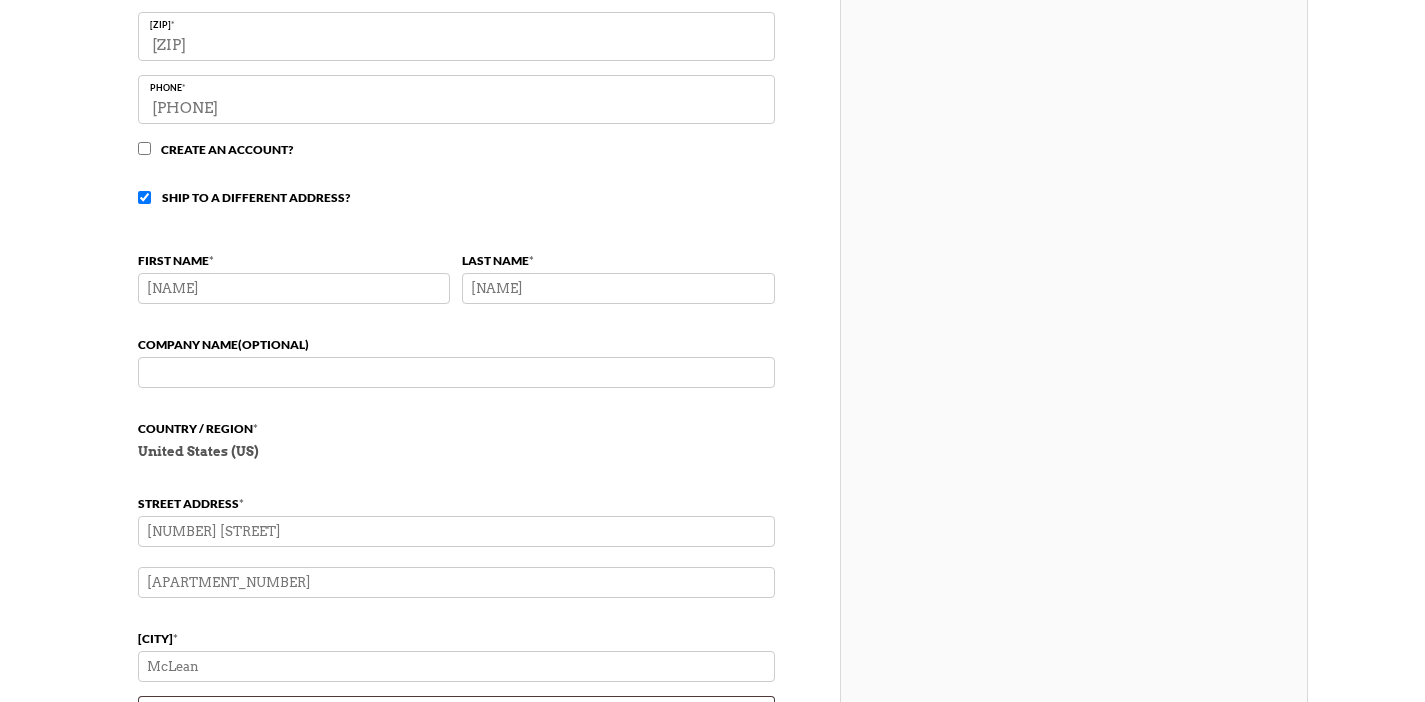 type on "[NAME]" 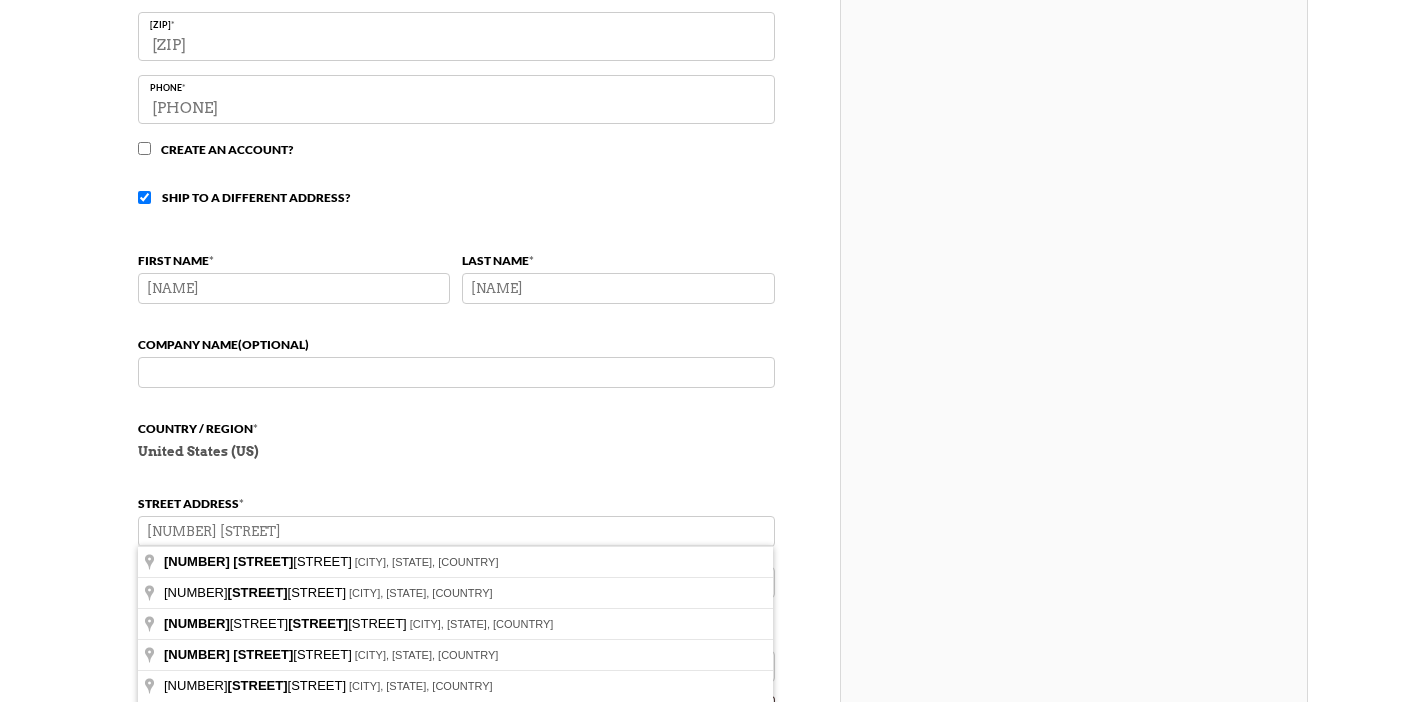 drag, startPoint x: 285, startPoint y: 527, endPoint x: 129, endPoint y: 521, distance: 156.11534 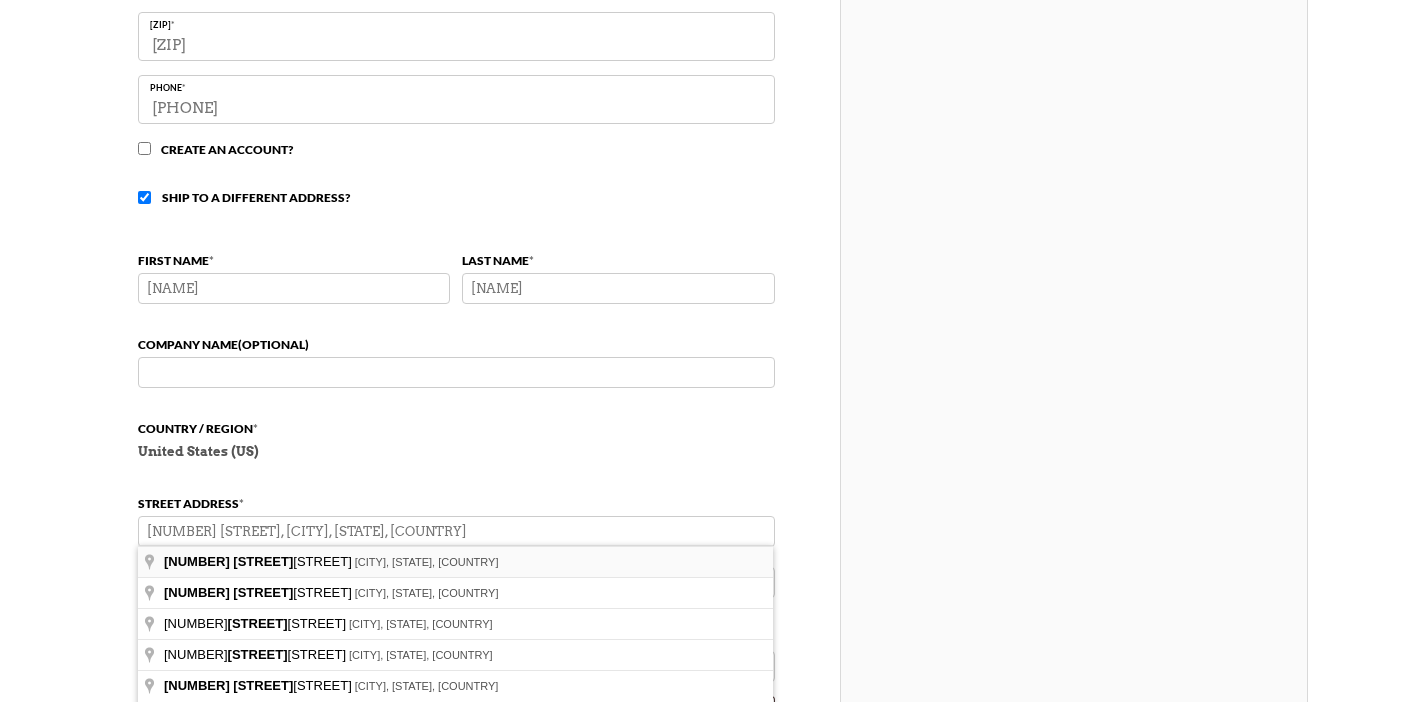 type on "[NUMBER] [STREET]" 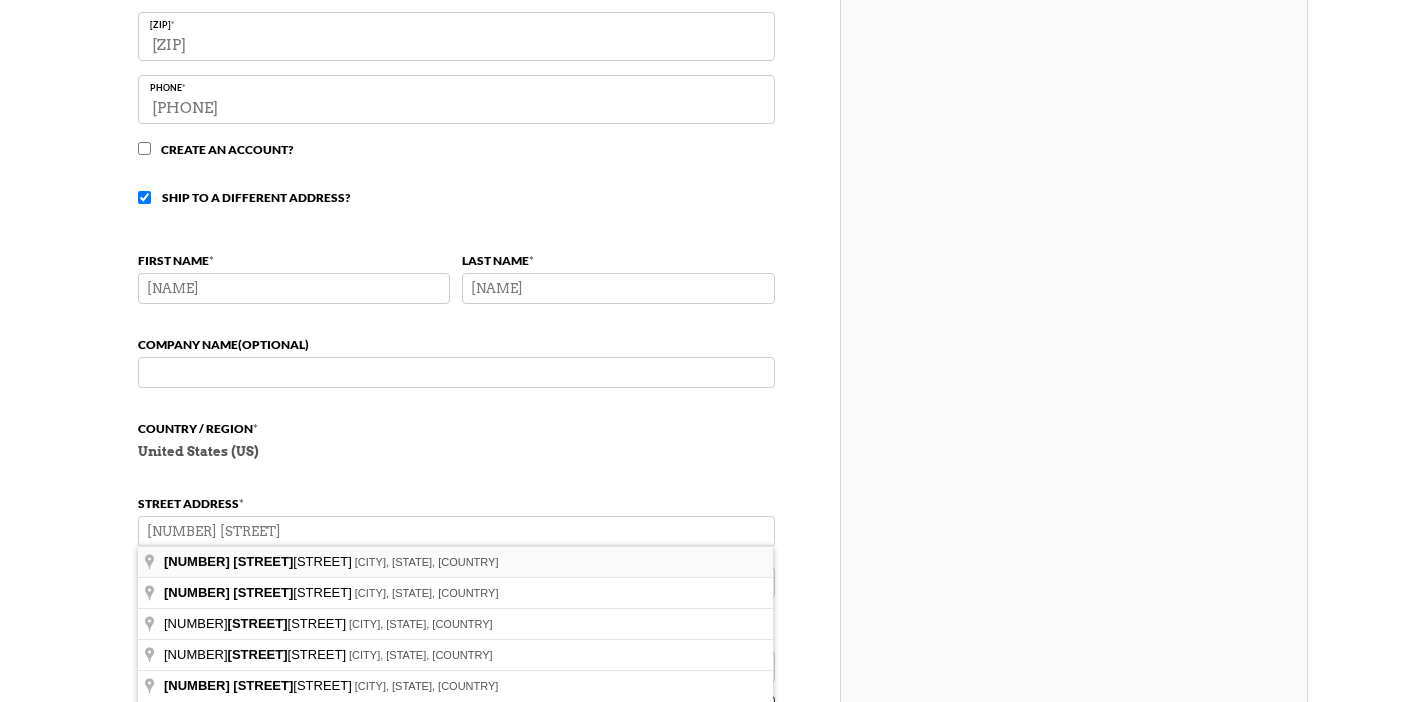 type 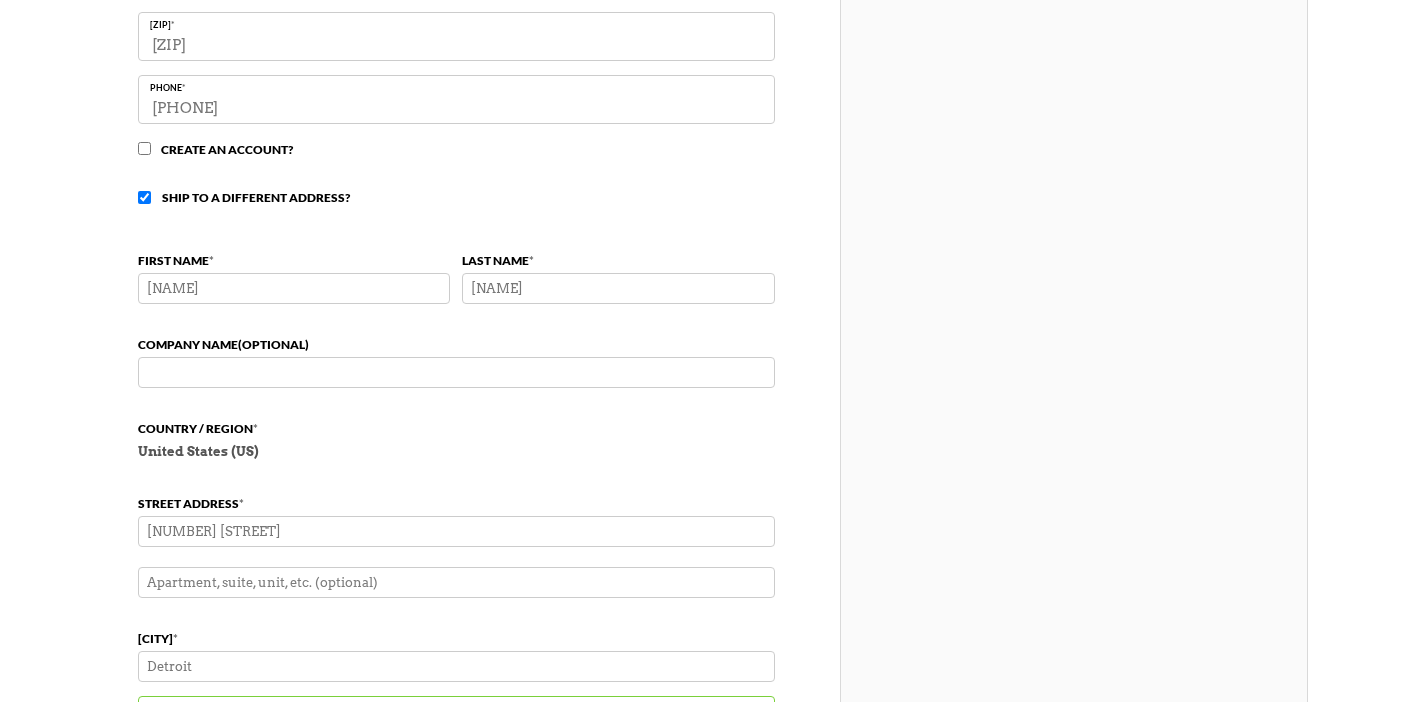 click on "Apartment, suite, unit, etc.  (optional)" at bounding box center [456, 582] 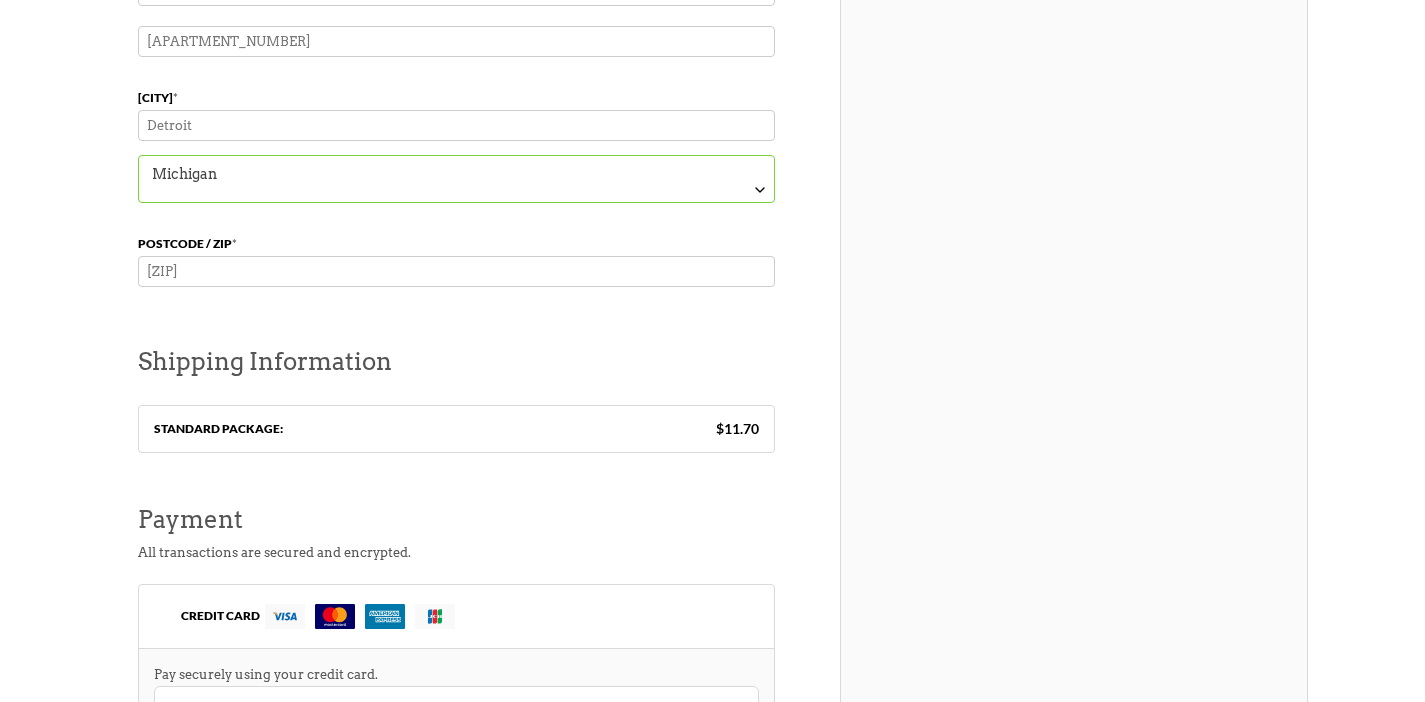scroll, scrollTop: 1506, scrollLeft: 0, axis: vertical 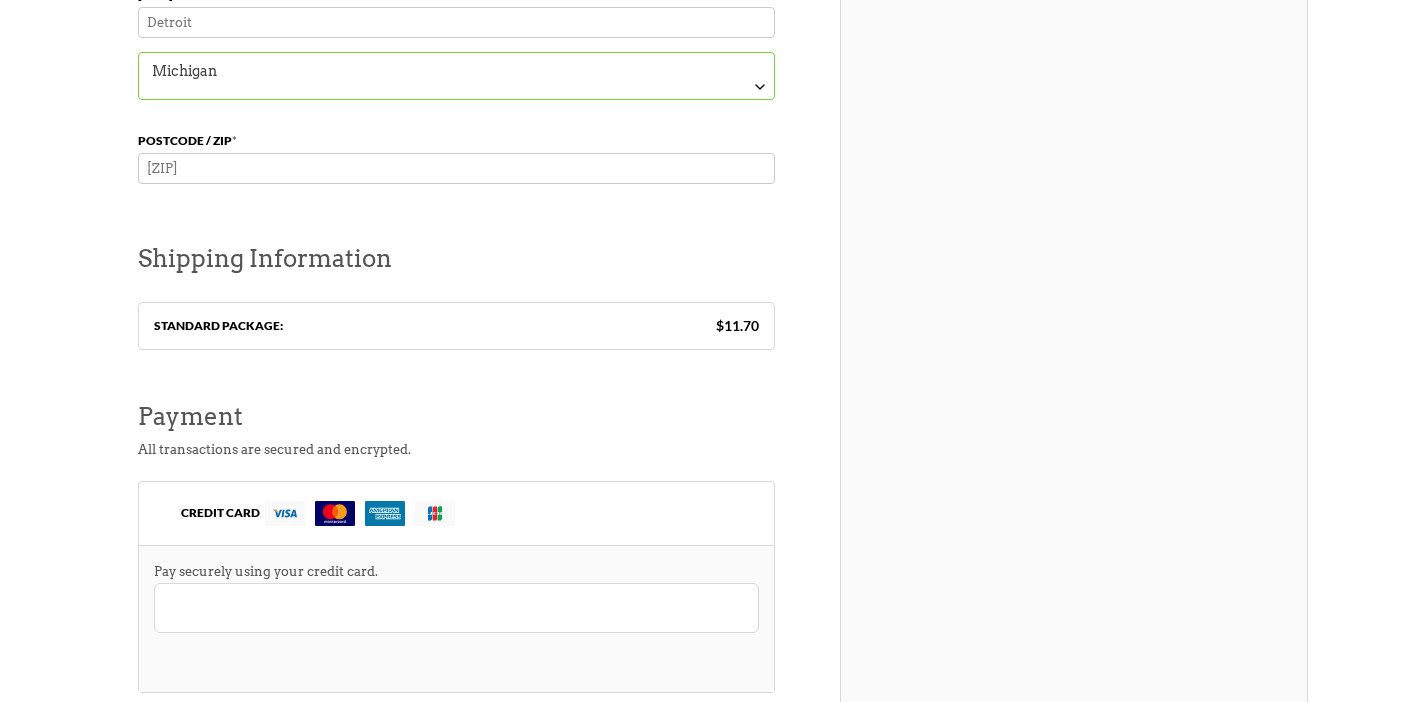 type on "Apartment 245" 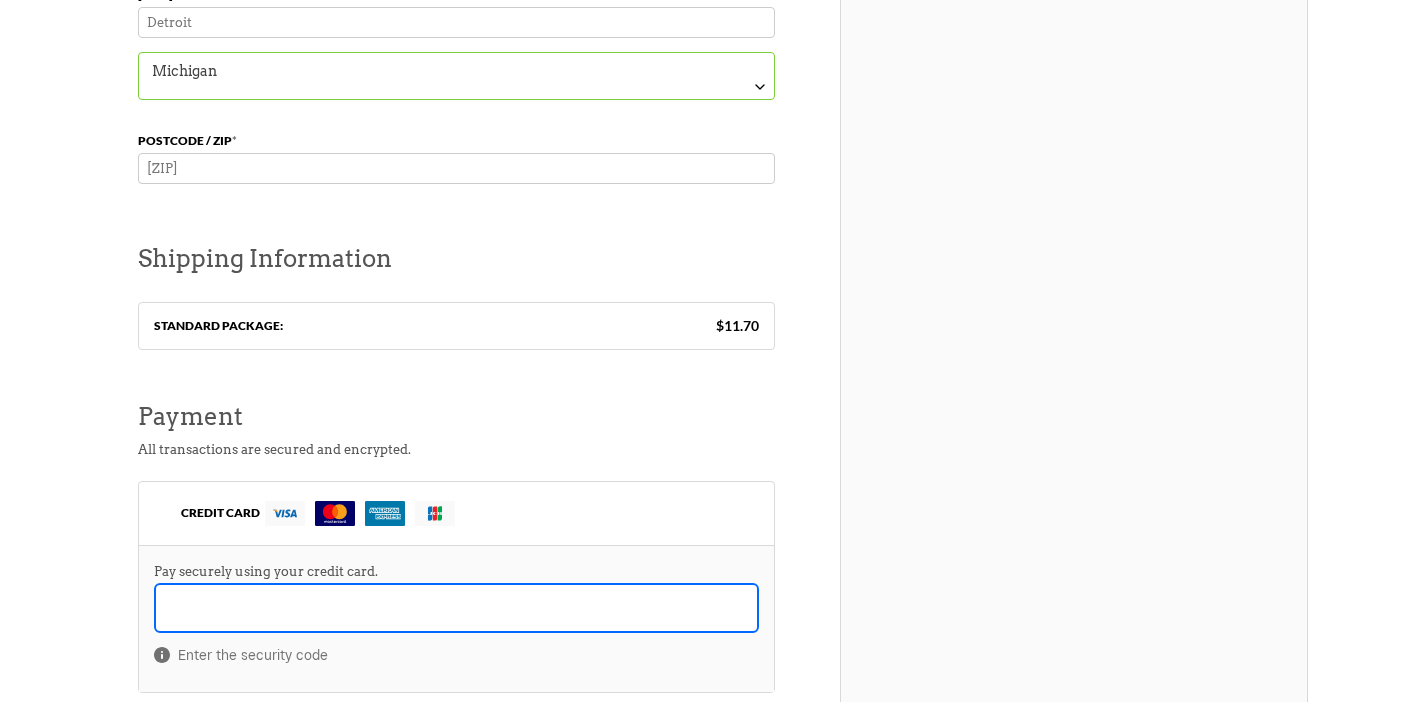 scroll, scrollTop: 1660, scrollLeft: 0, axis: vertical 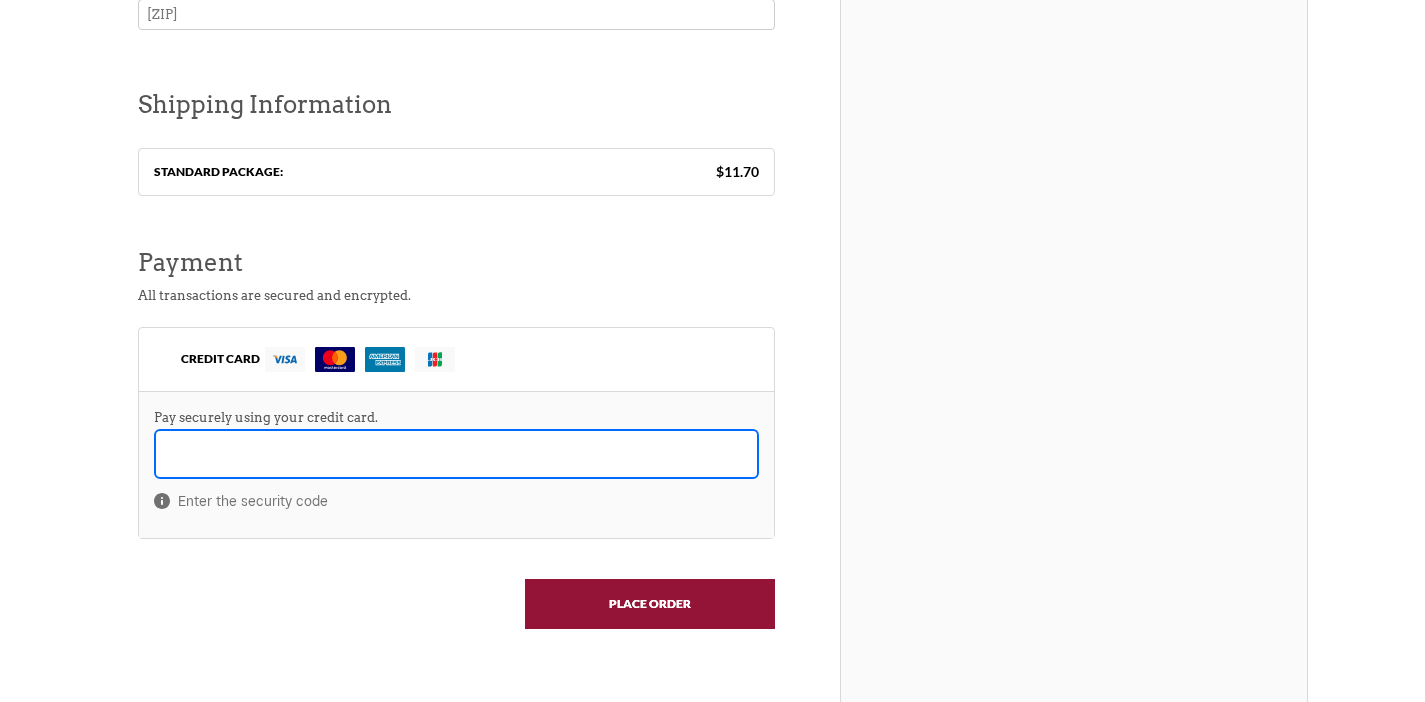 click on "Place order" at bounding box center (650, 604) 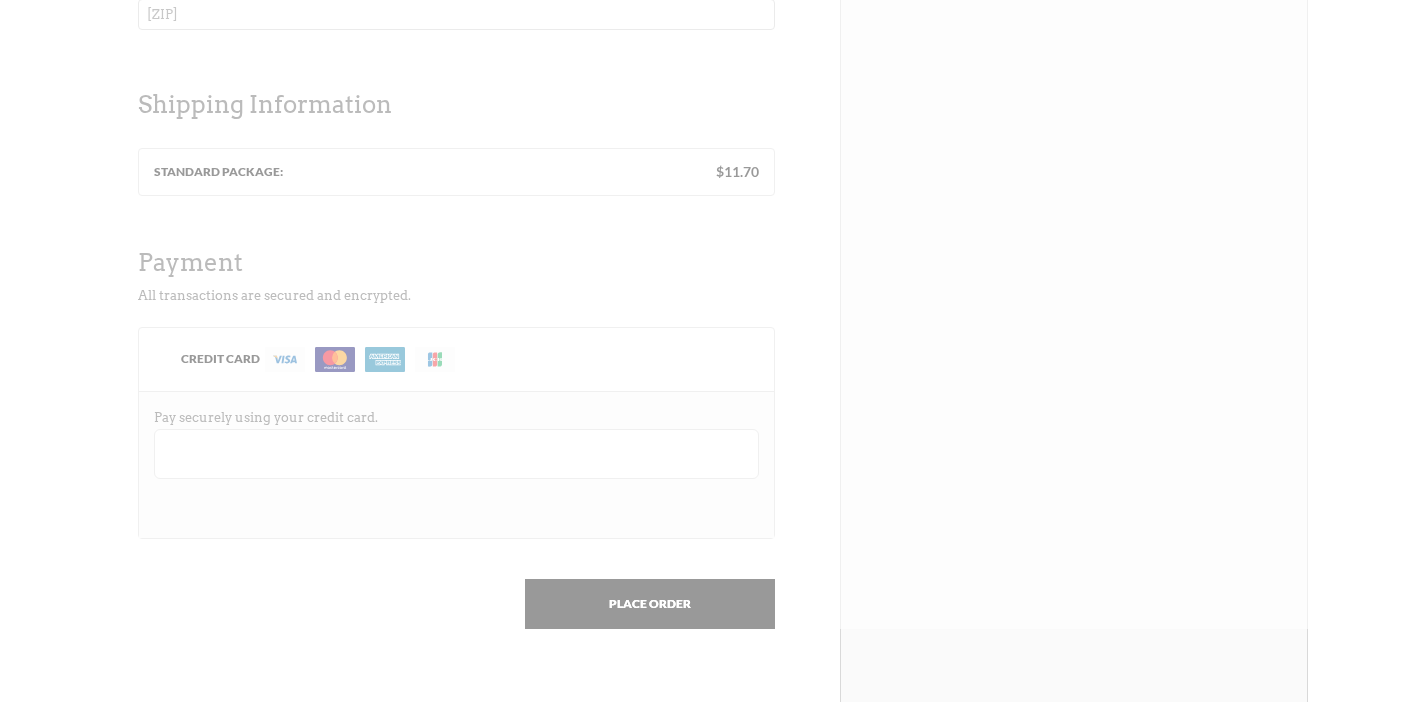 scroll, scrollTop: 1664, scrollLeft: 0, axis: vertical 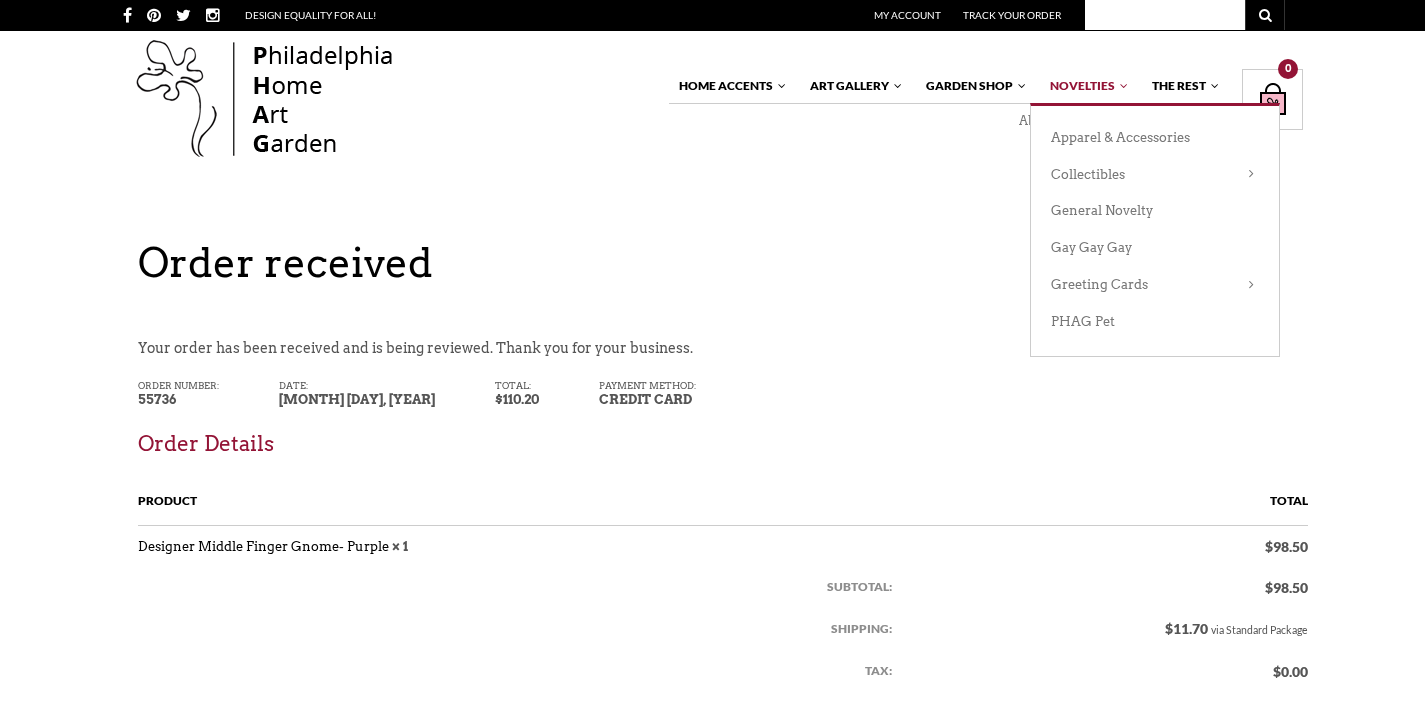 click on "Novelties" at bounding box center [1085, 86] 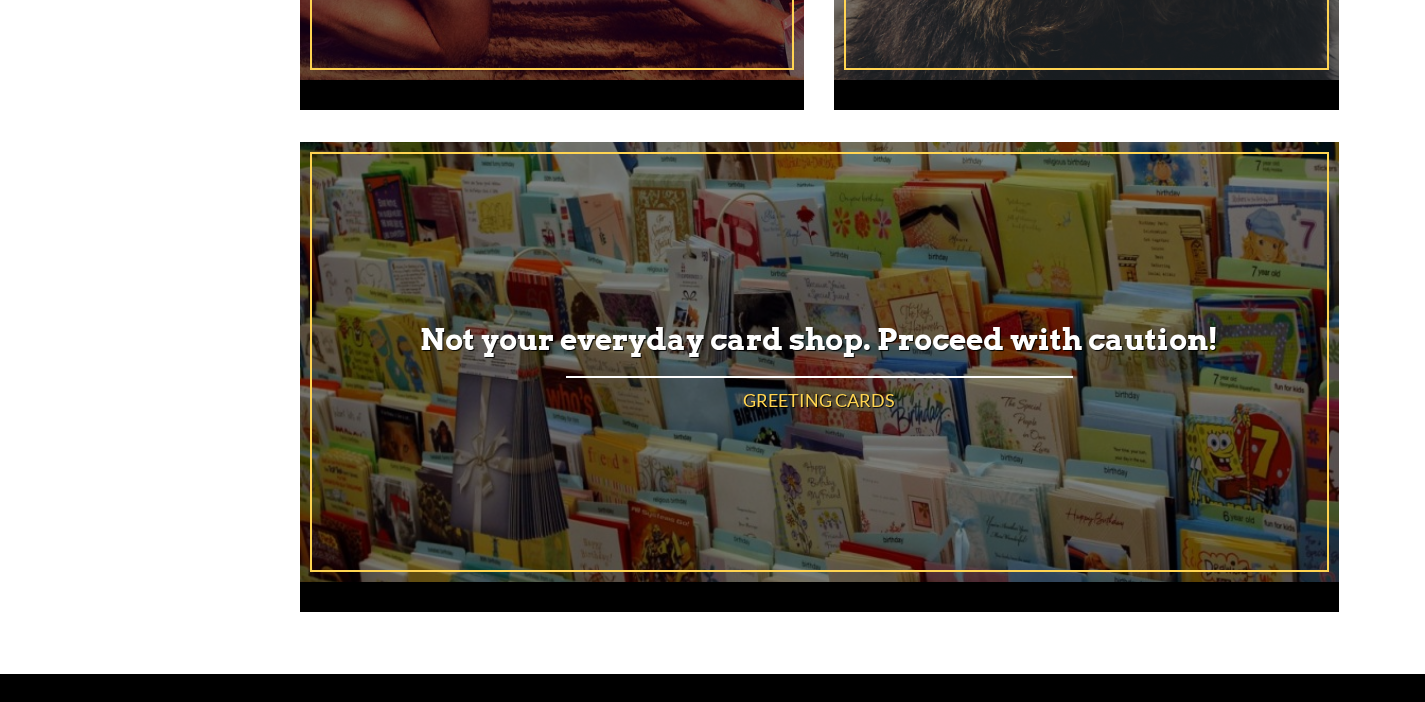 scroll, scrollTop: 2297, scrollLeft: 0, axis: vertical 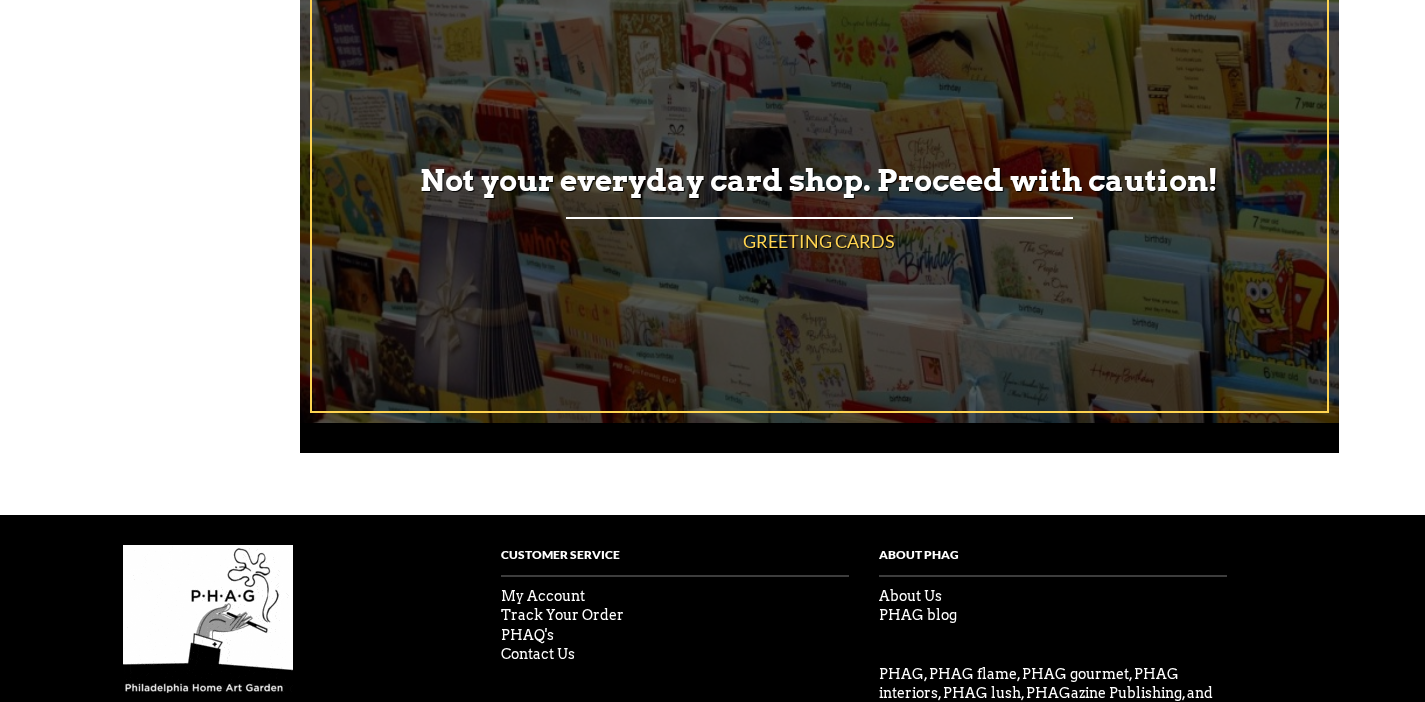 click on "Greeting Cards" at bounding box center (819, 241) 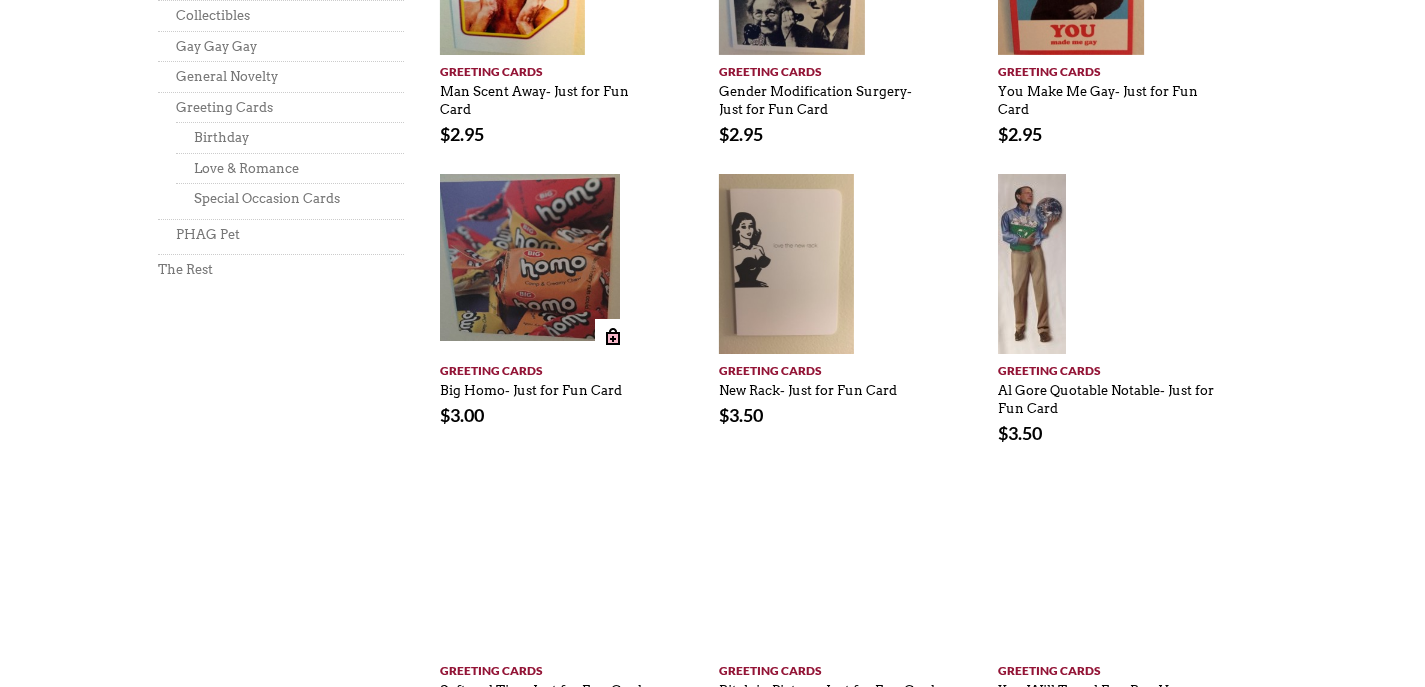 scroll, scrollTop: 1542, scrollLeft: 0, axis: vertical 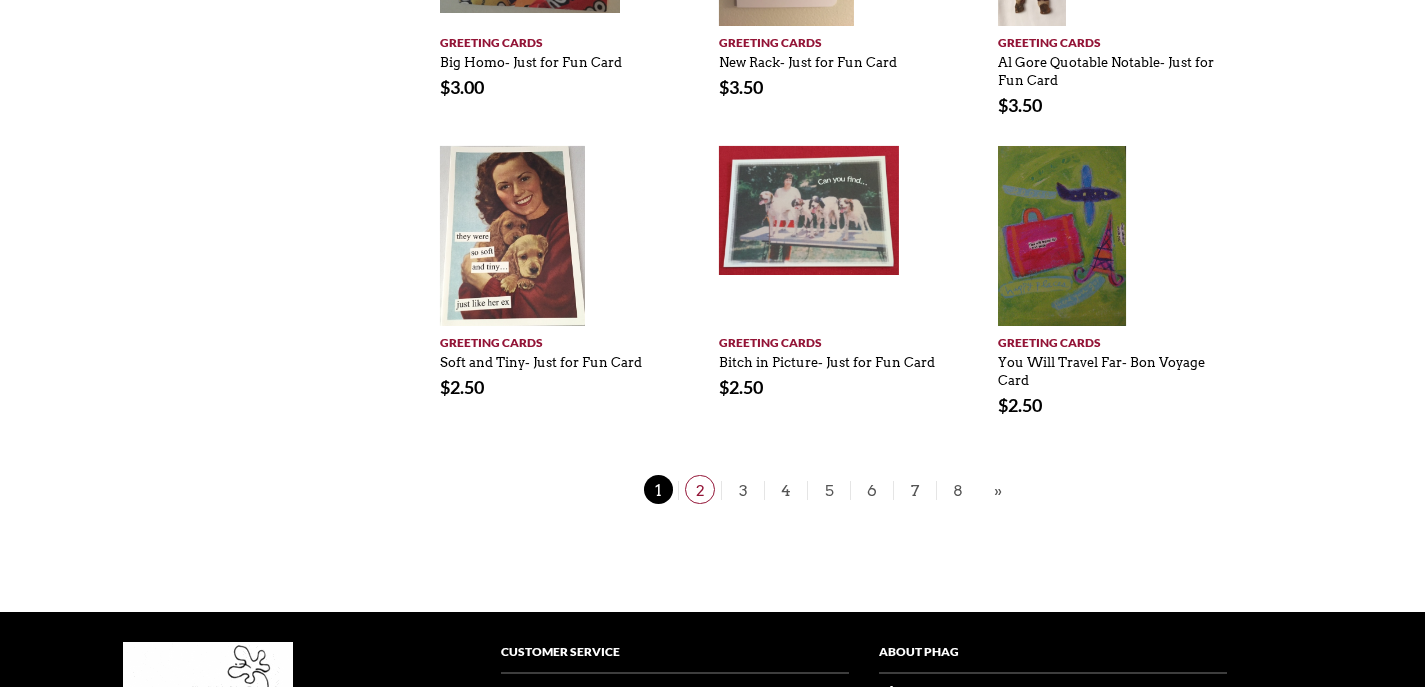 click on "2" at bounding box center (700, 489) 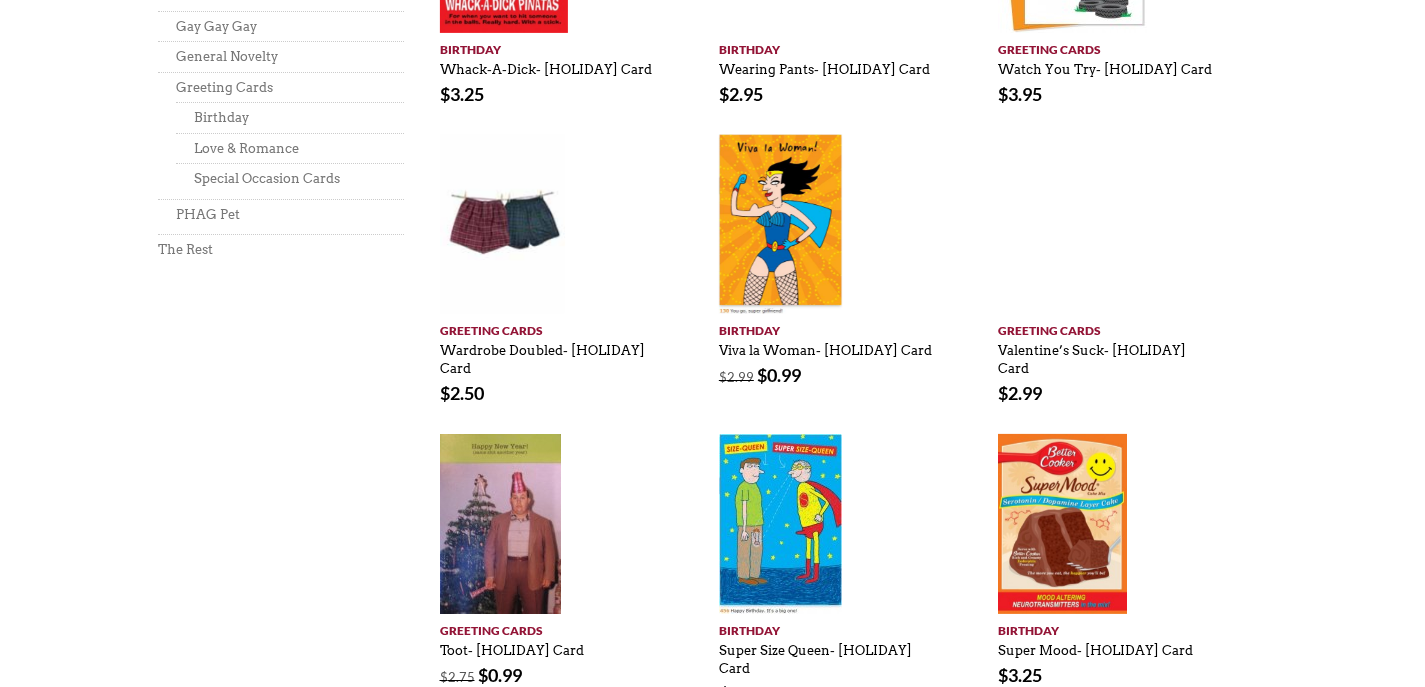 scroll, scrollTop: 1322, scrollLeft: 0, axis: vertical 